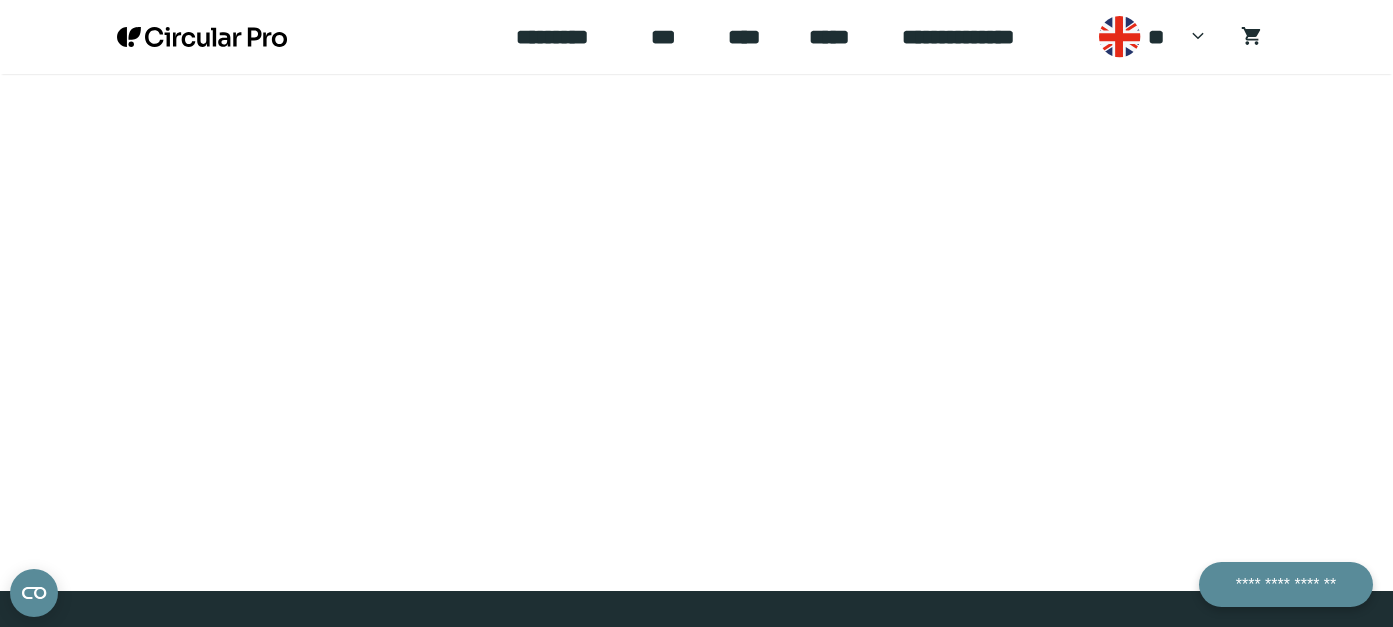 scroll, scrollTop: 0, scrollLeft: 0, axis: both 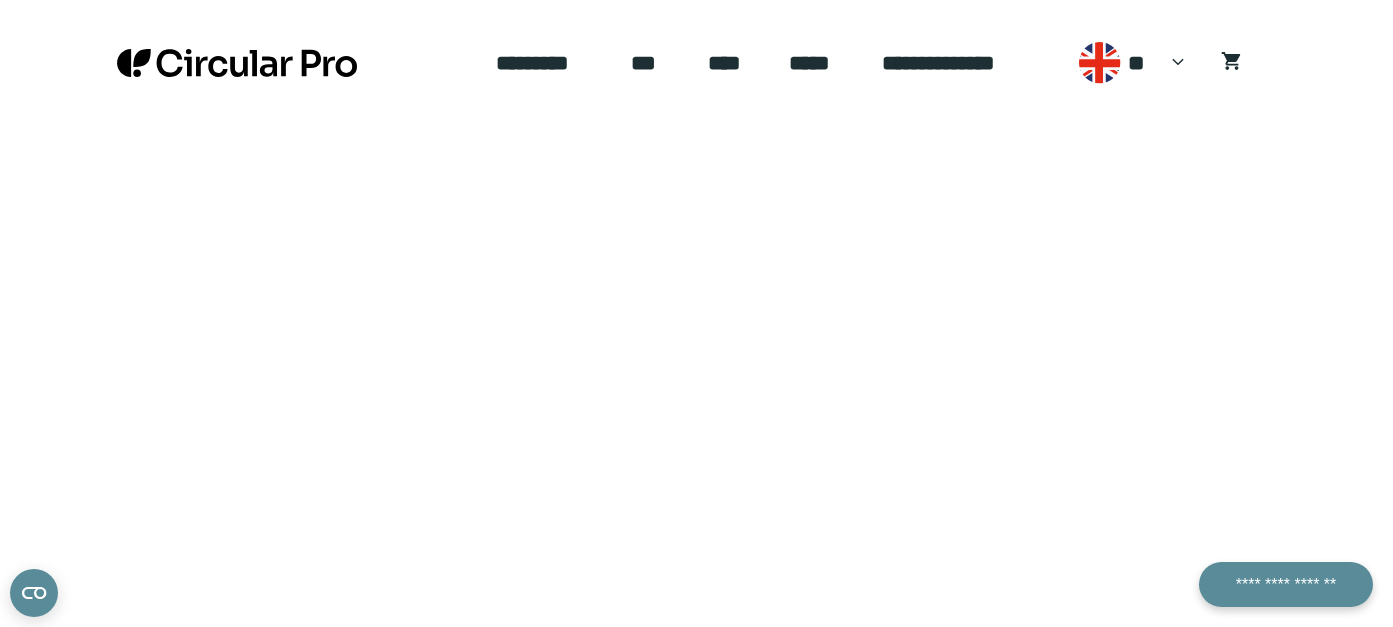 click on "*********" at bounding box center (548, 63) 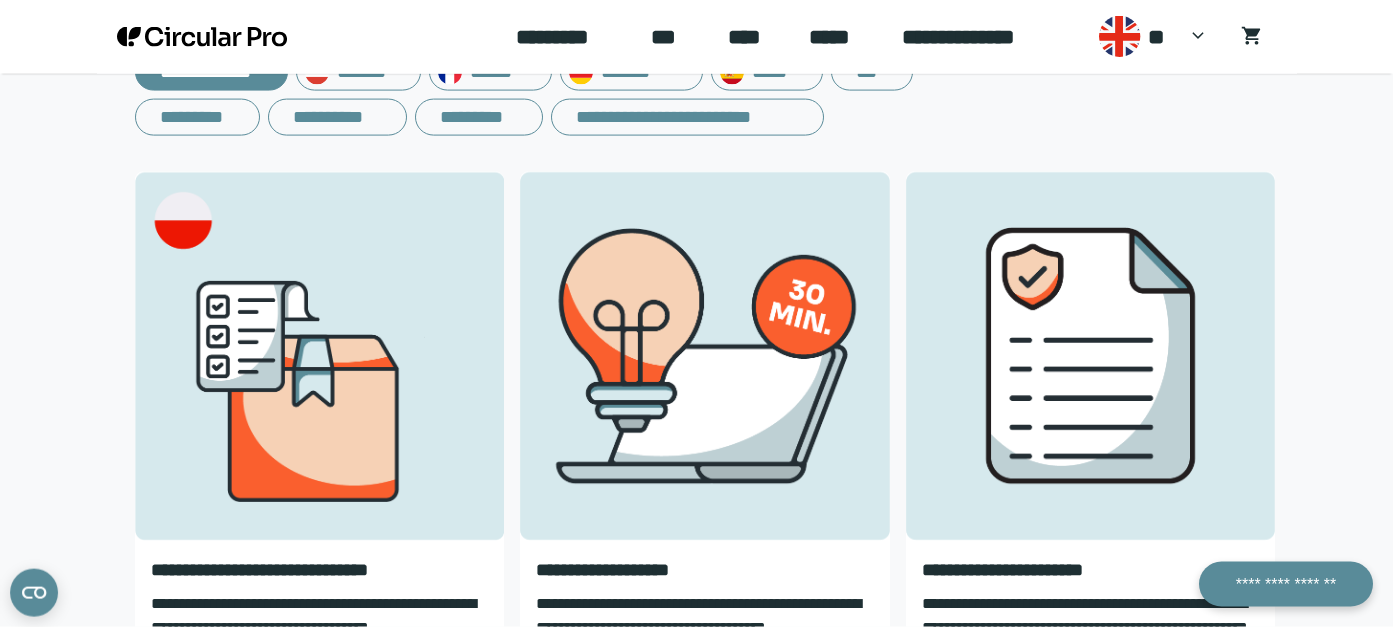 scroll, scrollTop: 472, scrollLeft: 0, axis: vertical 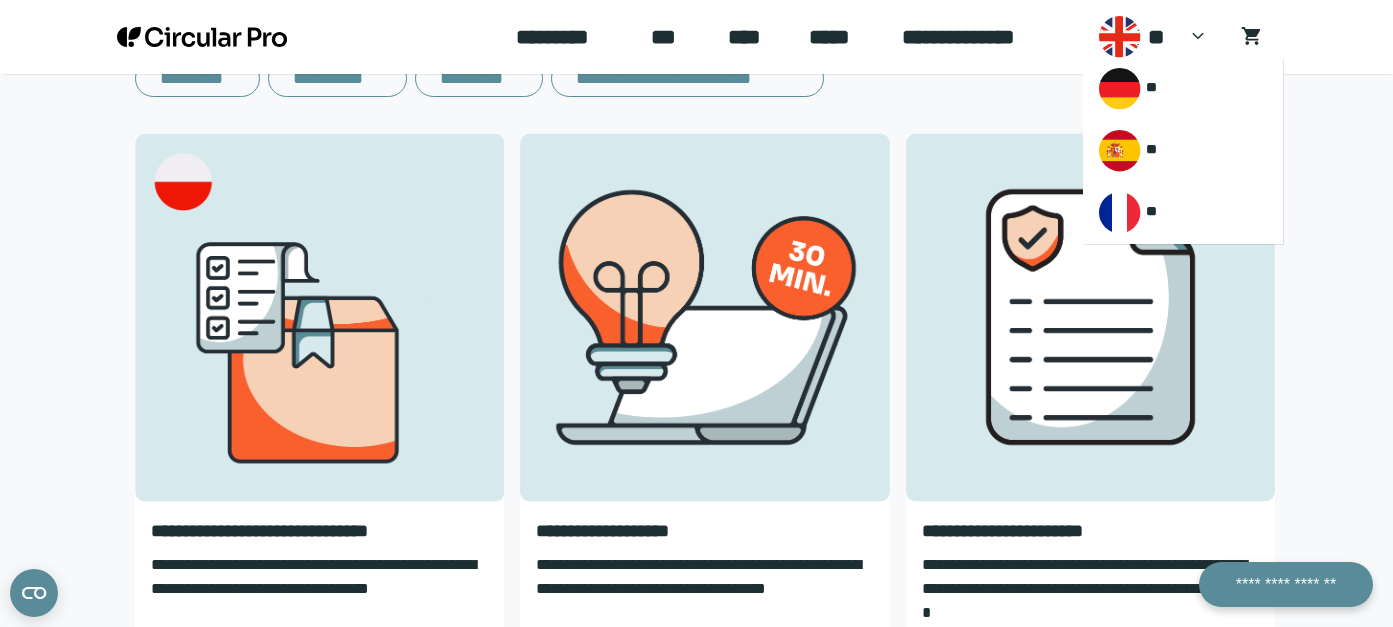 click 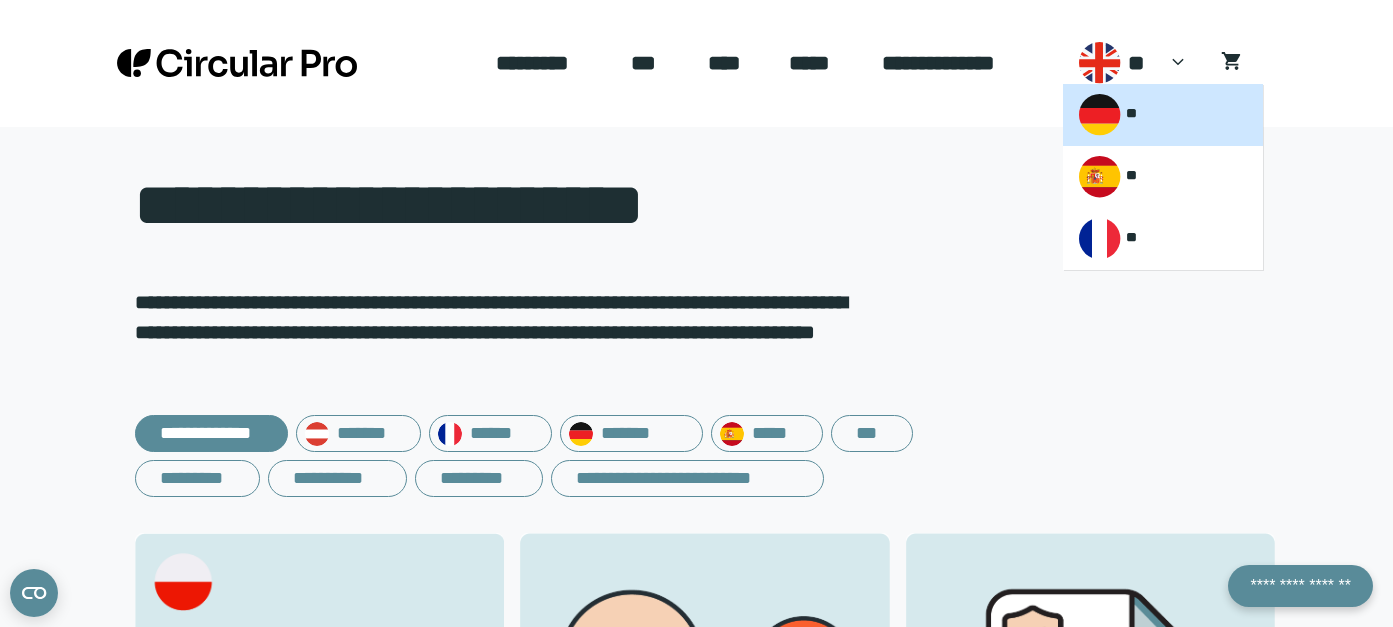 scroll, scrollTop: 0, scrollLeft: 0, axis: both 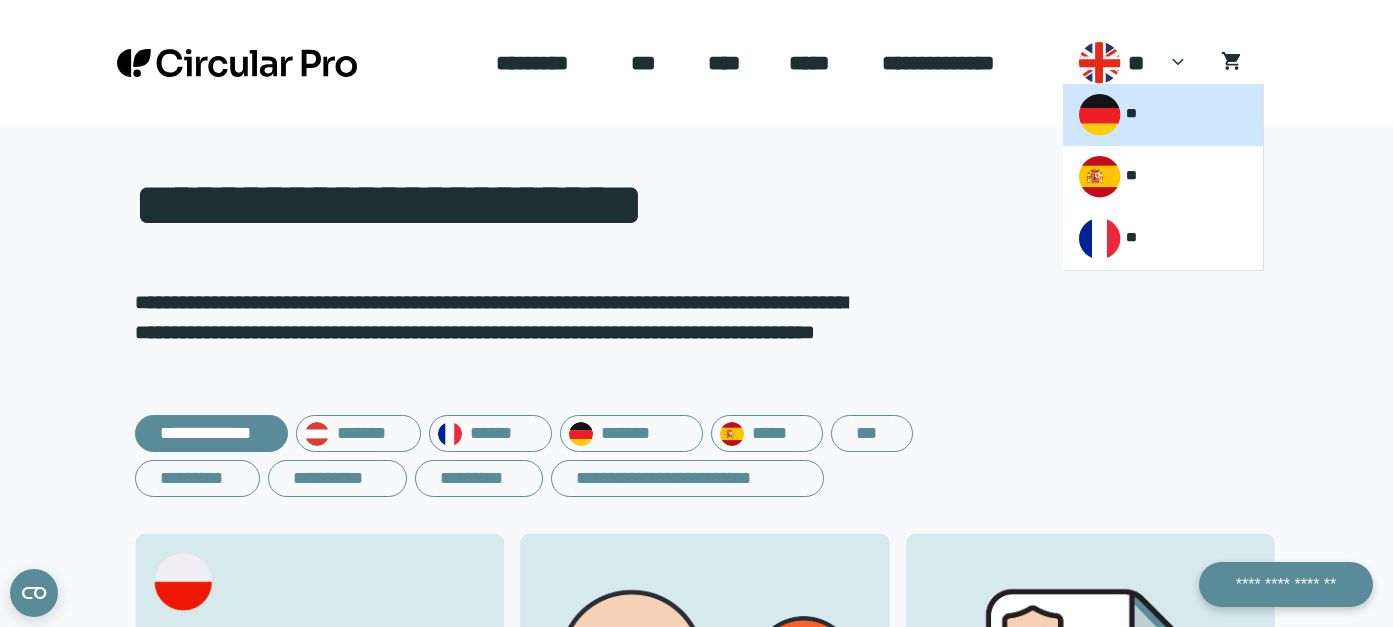 click on "**" at bounding box center [1163, 115] 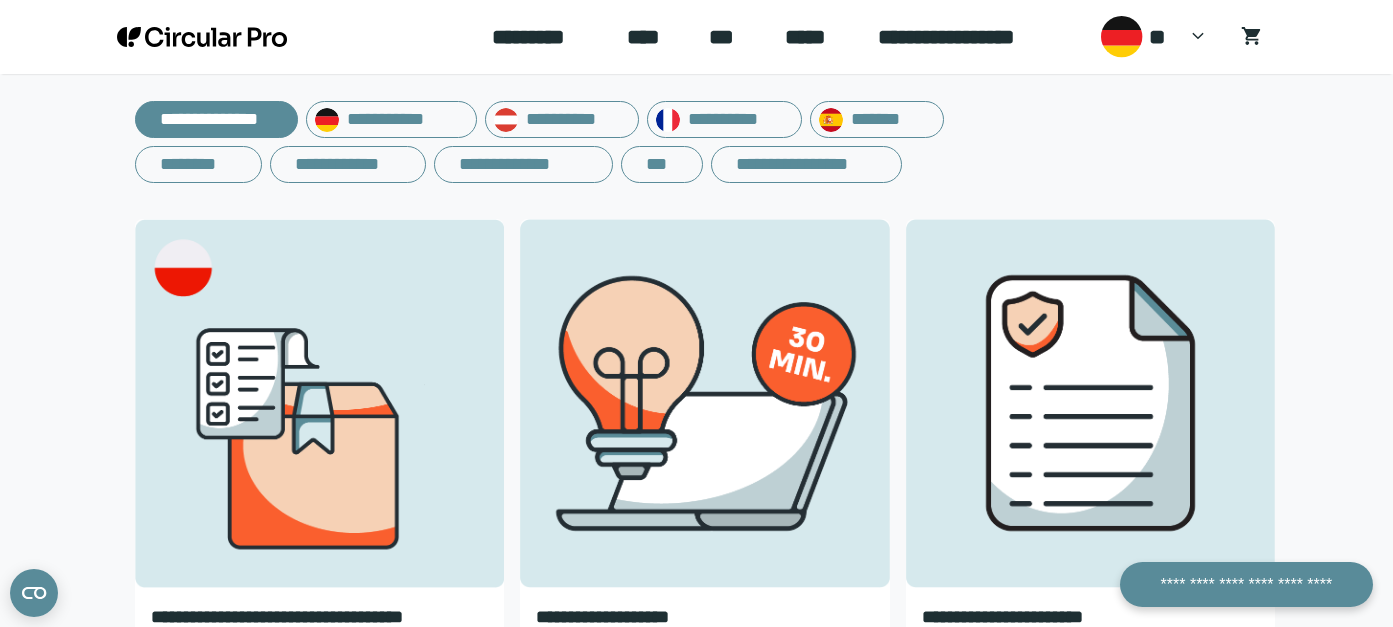 scroll, scrollTop: 0, scrollLeft: 0, axis: both 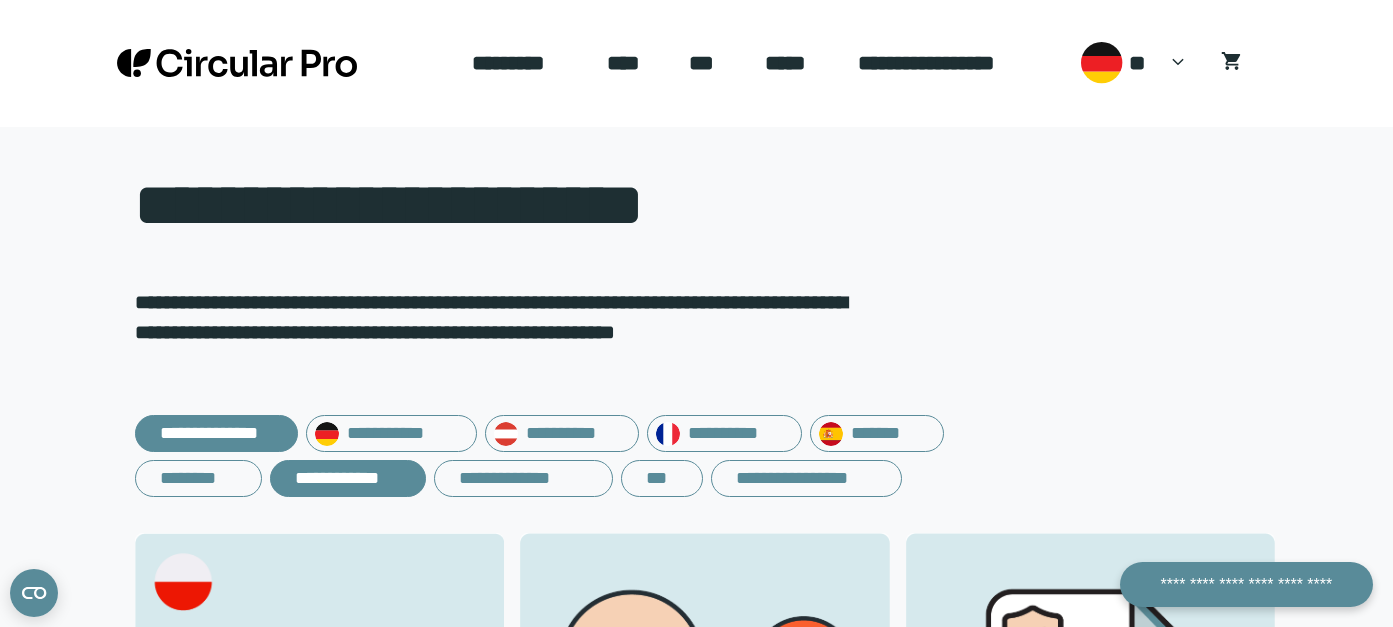 click on "**********" at bounding box center (348, 478) 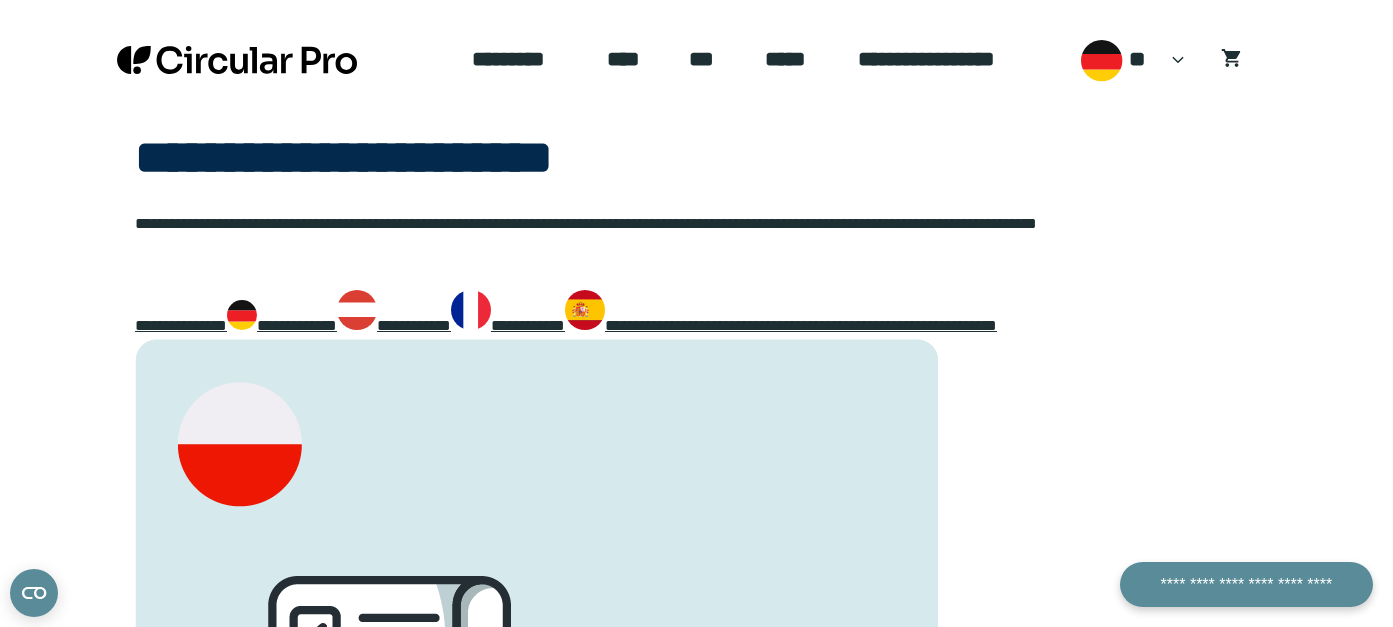 scroll, scrollTop: 0, scrollLeft: 0, axis: both 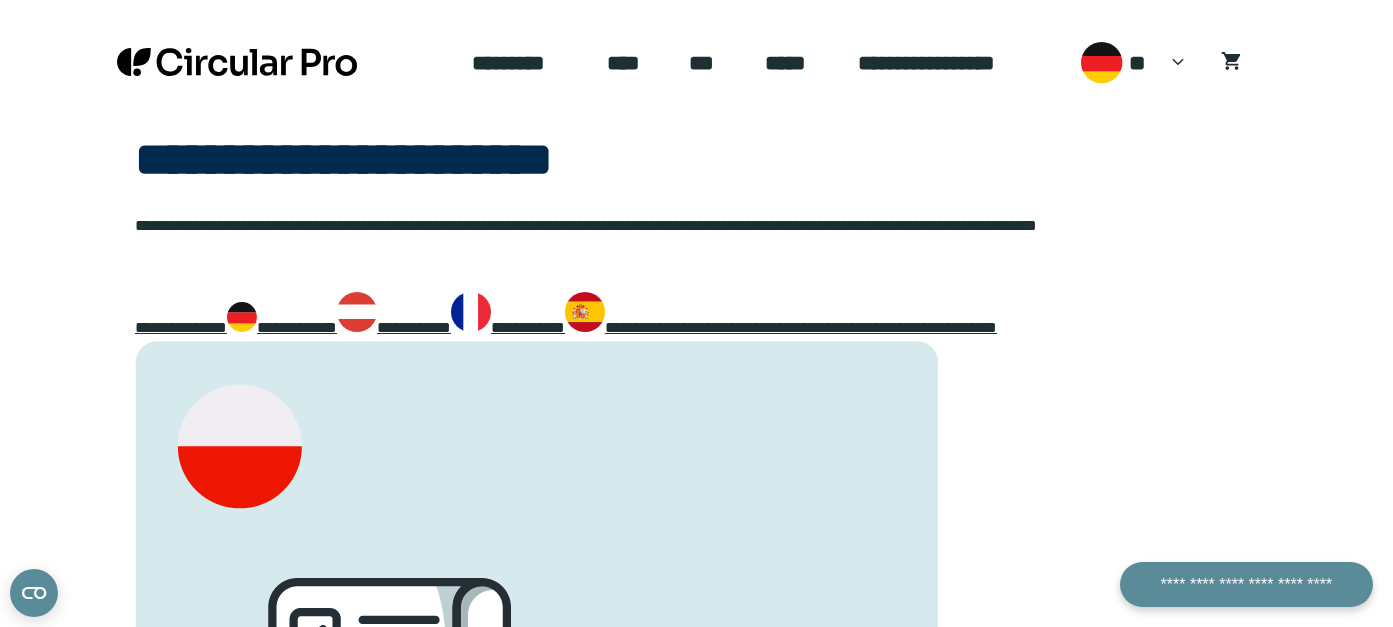 click on "**********" at bounding box center [181, 327] 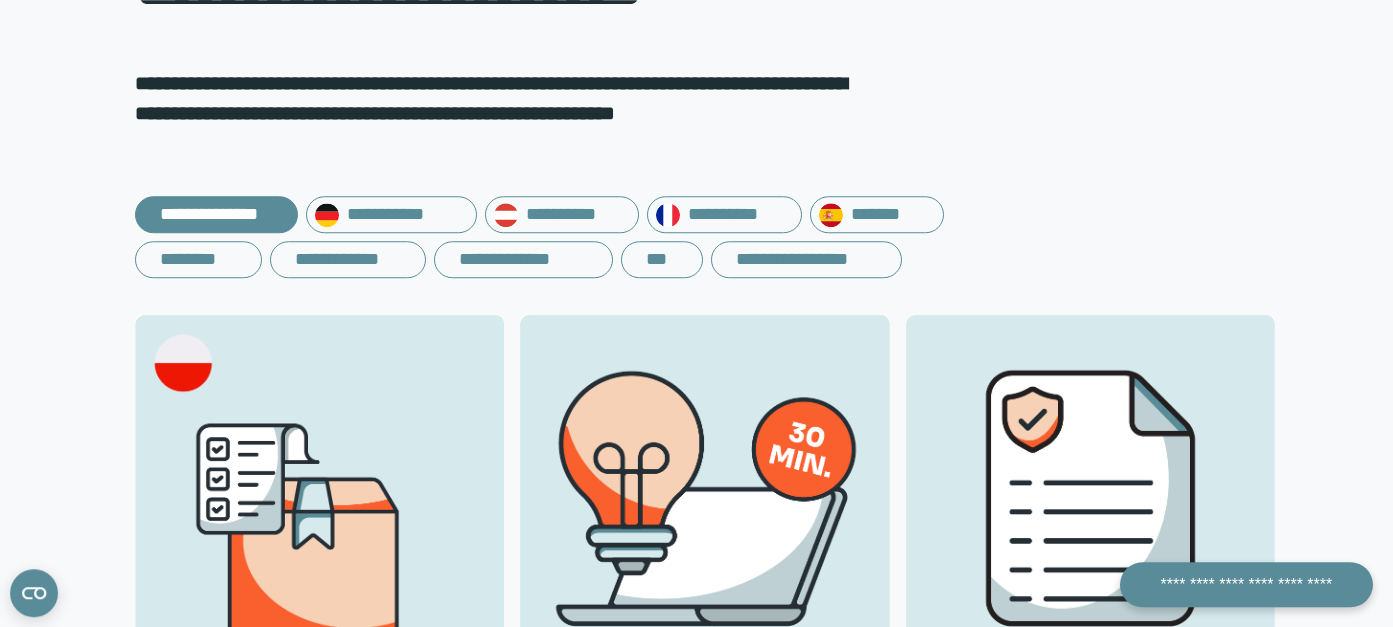 scroll, scrollTop: 39, scrollLeft: 0, axis: vertical 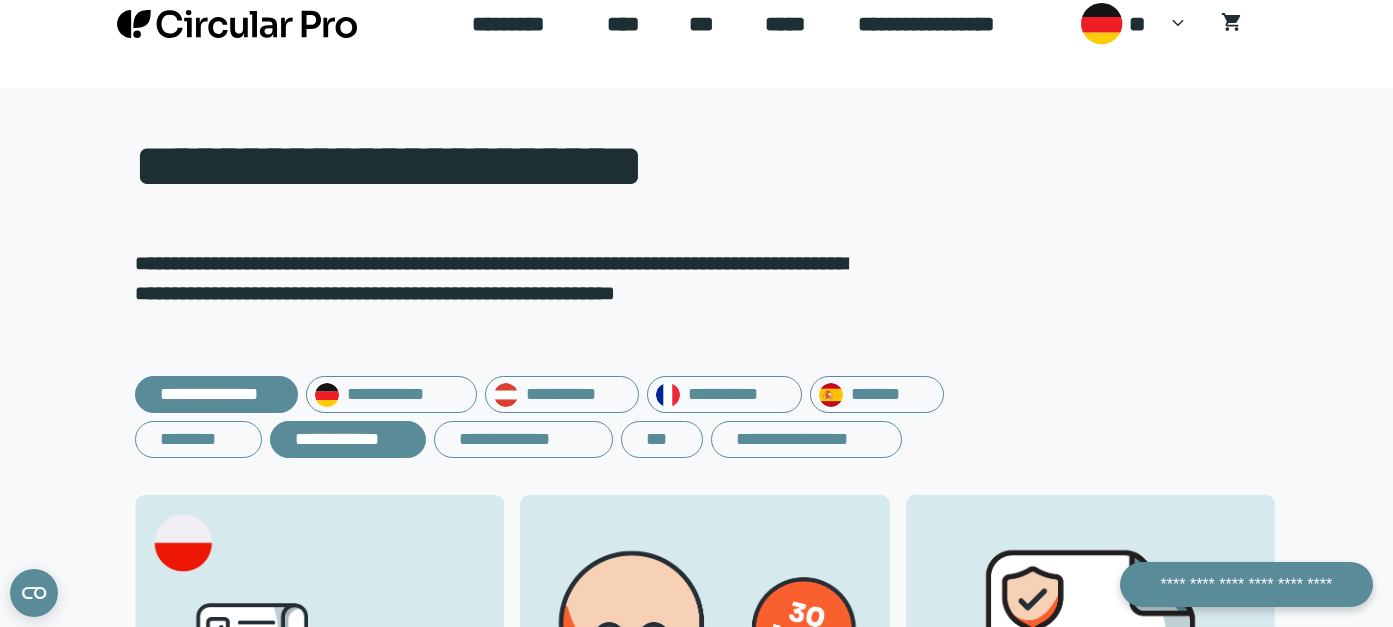 click on "**********" at bounding box center [348, 439] 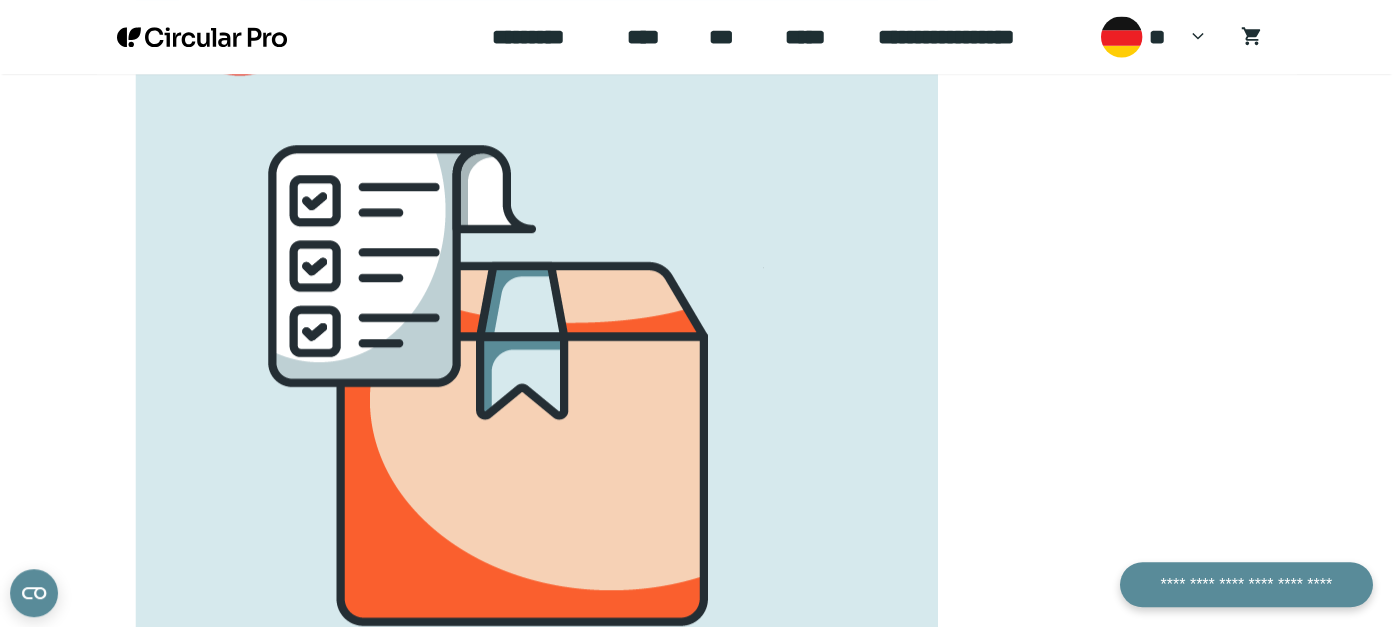 scroll, scrollTop: 0, scrollLeft: 0, axis: both 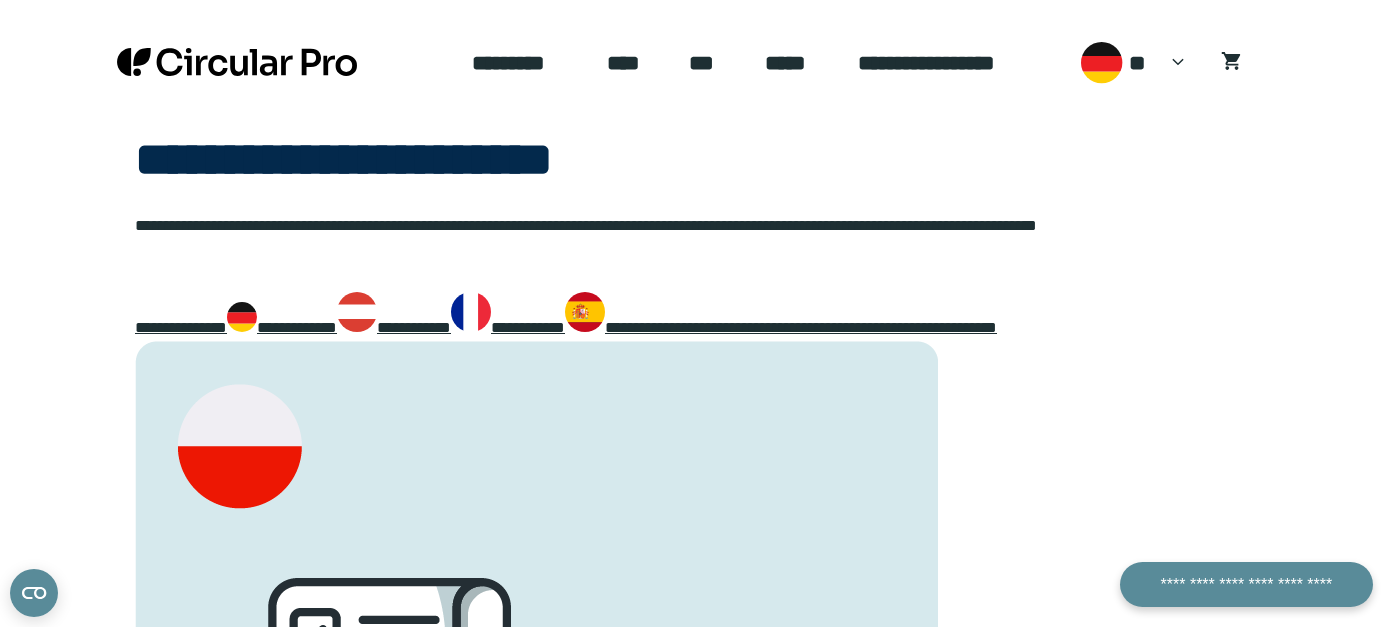 click on "*********" at bounding box center (524, 63) 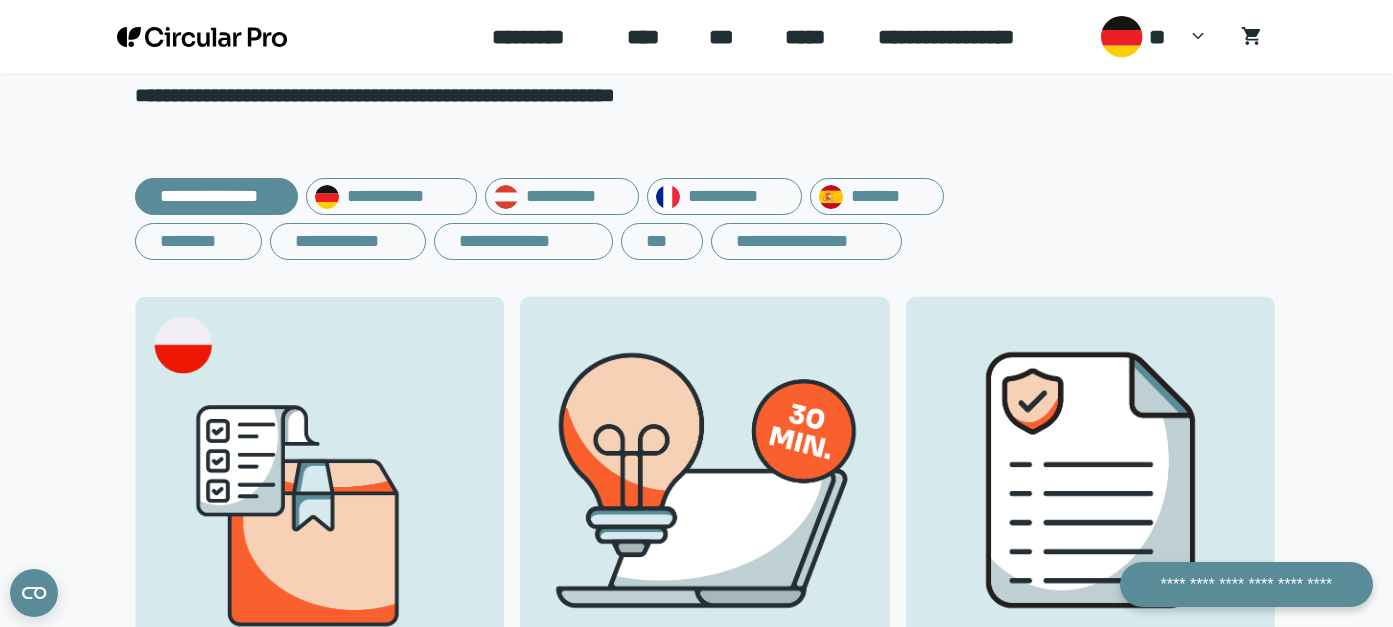 scroll, scrollTop: 0, scrollLeft: 0, axis: both 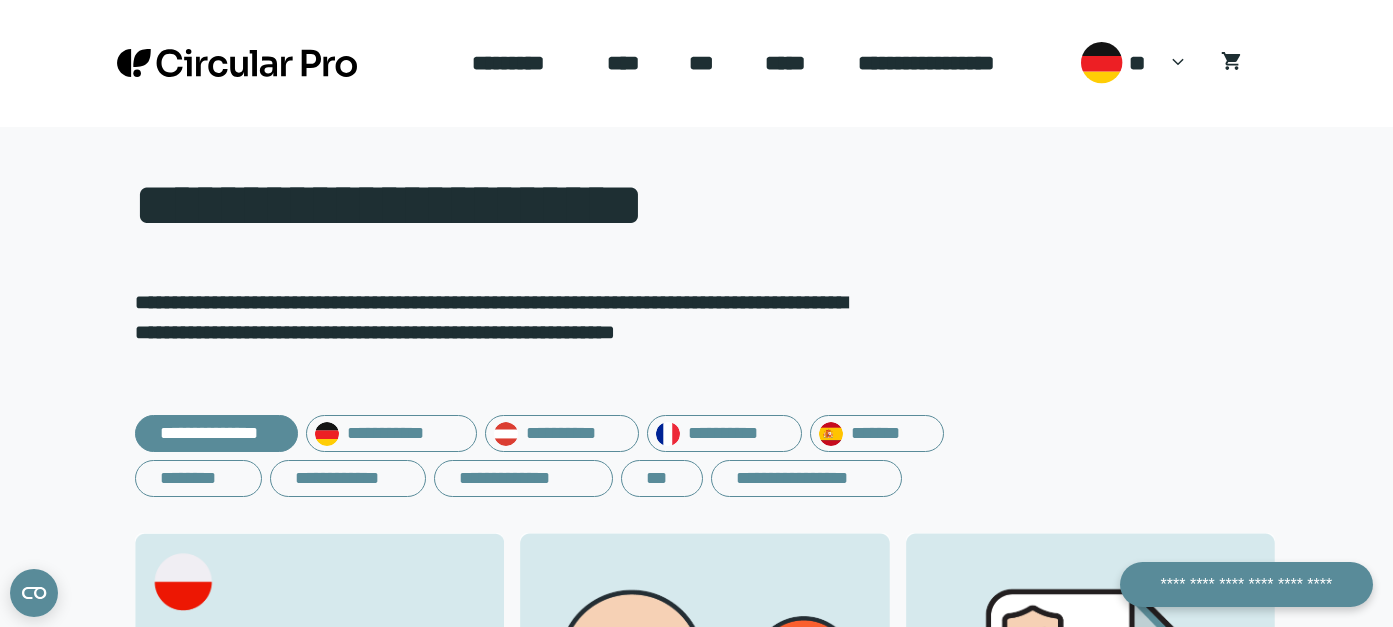click on "***" at bounding box center [711, 63] 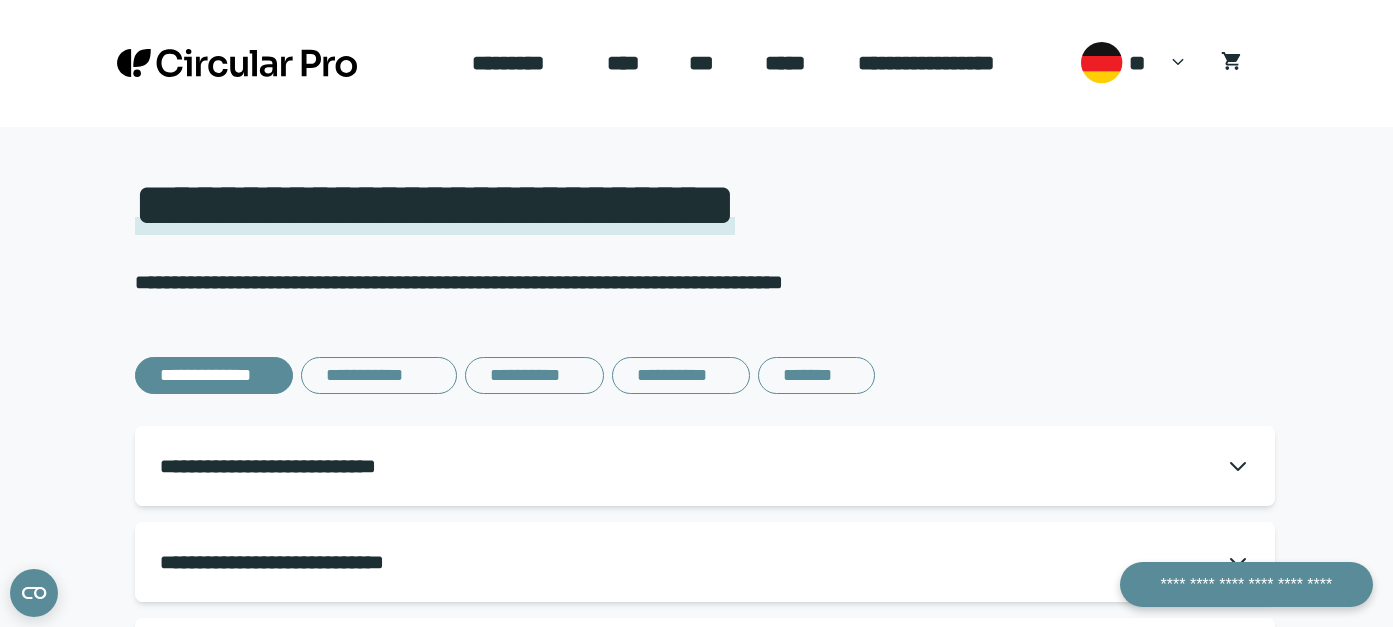 scroll, scrollTop: 0, scrollLeft: 0, axis: both 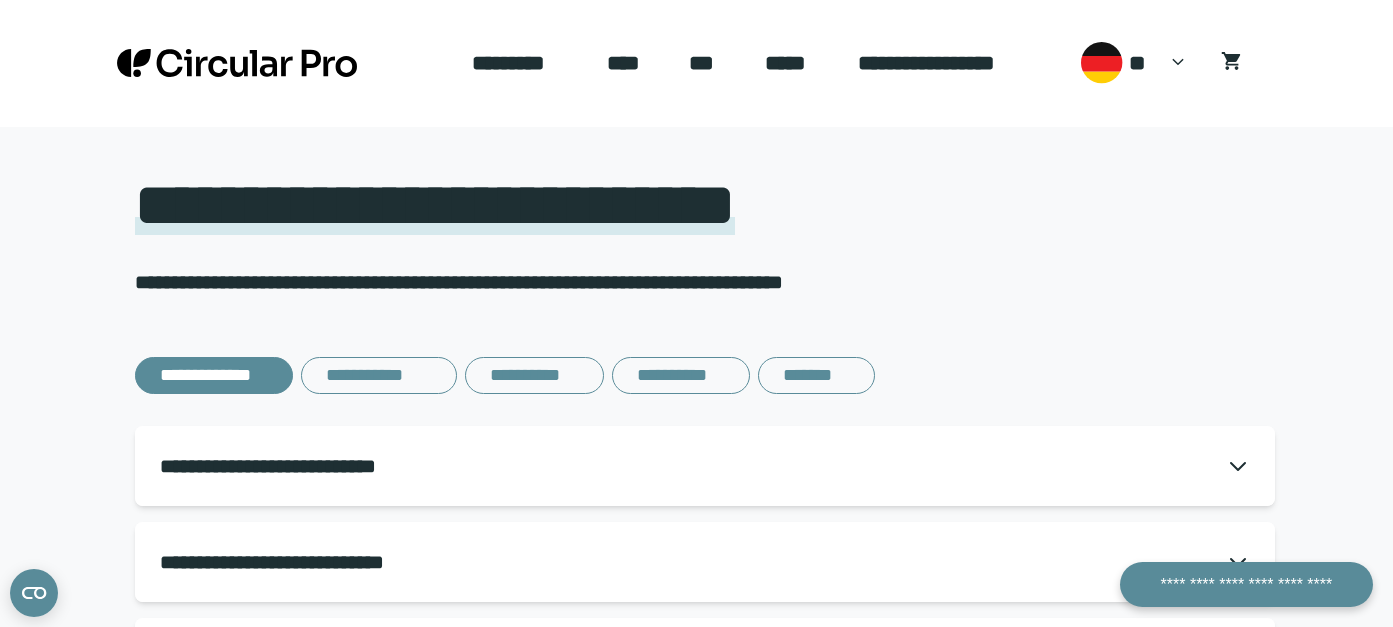 click on "*****" at bounding box center [795, 63] 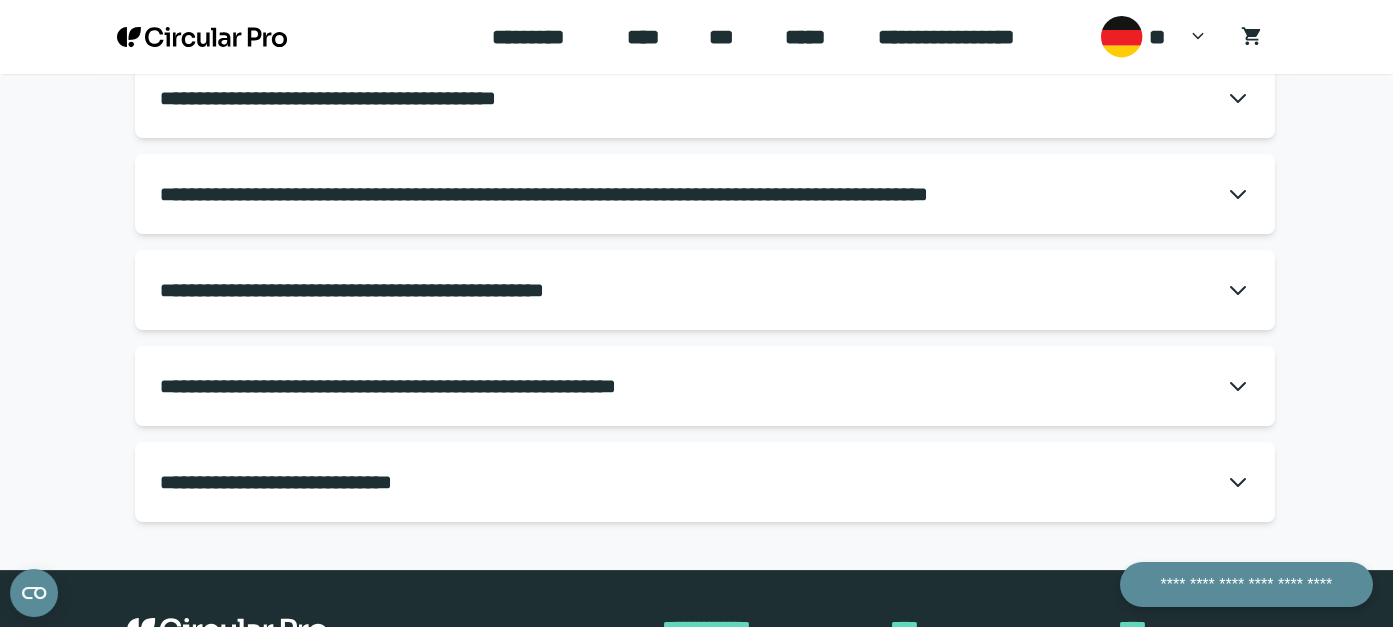 scroll, scrollTop: 957, scrollLeft: 0, axis: vertical 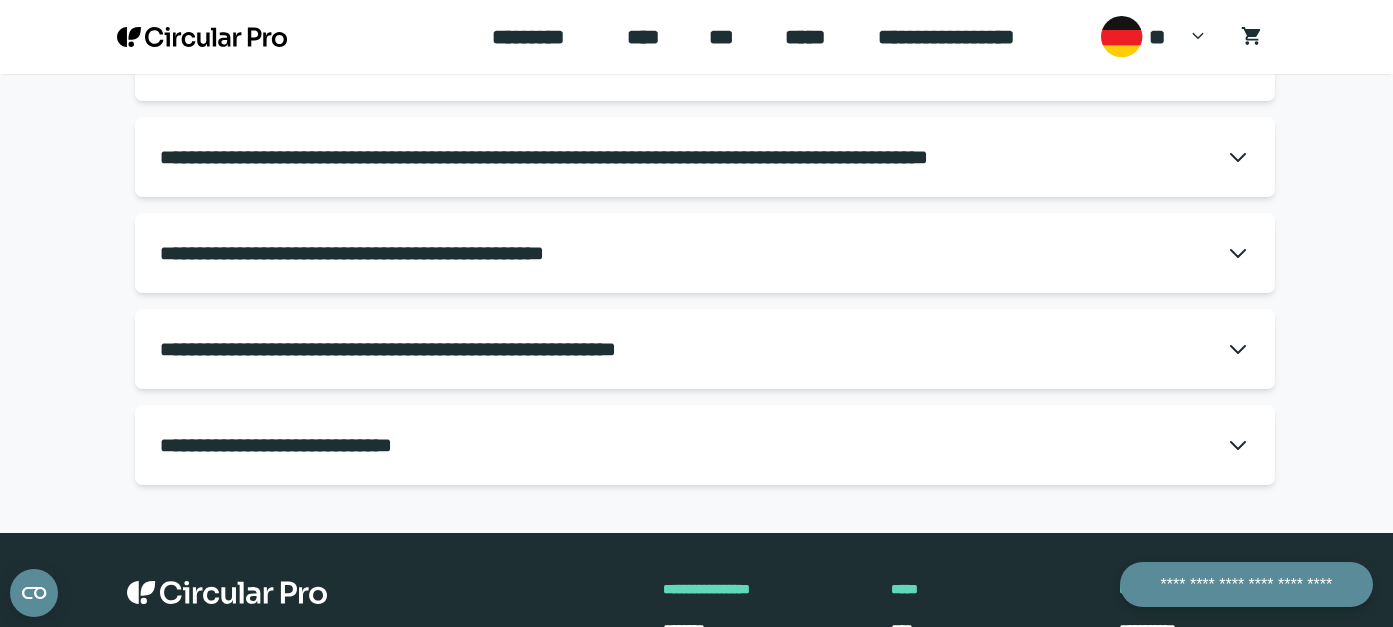 click on "**********" at bounding box center (705, 445) 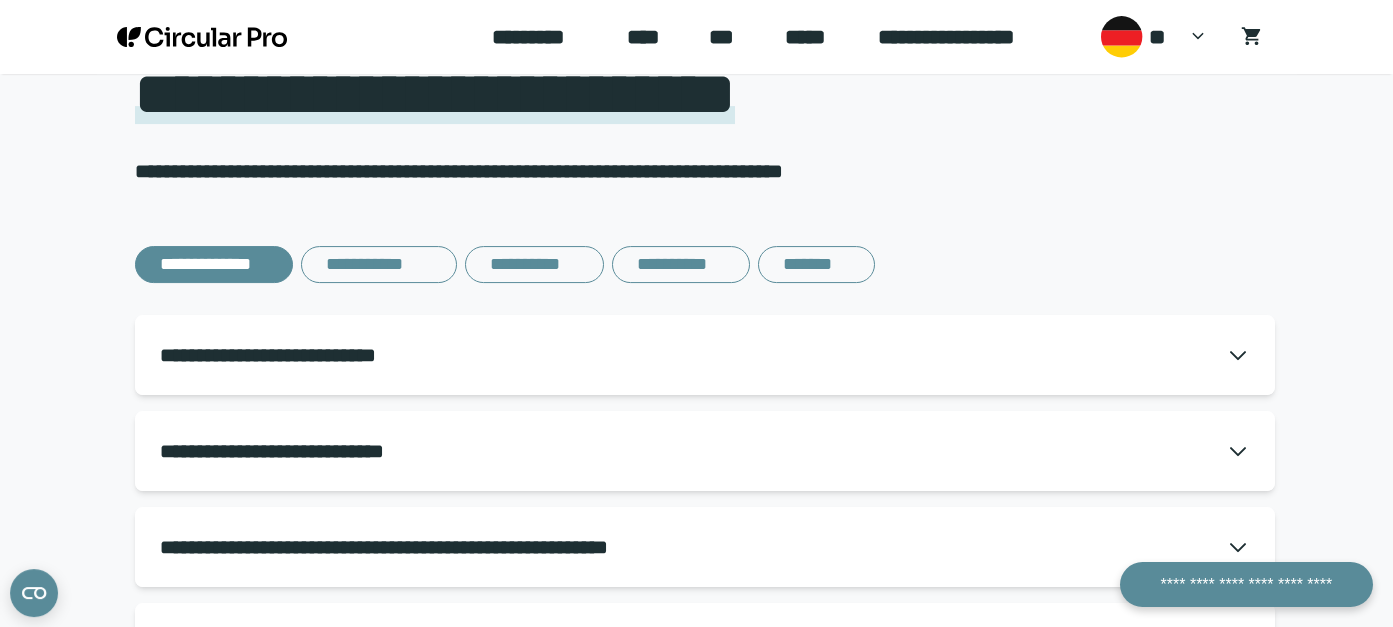 scroll, scrollTop: 141, scrollLeft: 0, axis: vertical 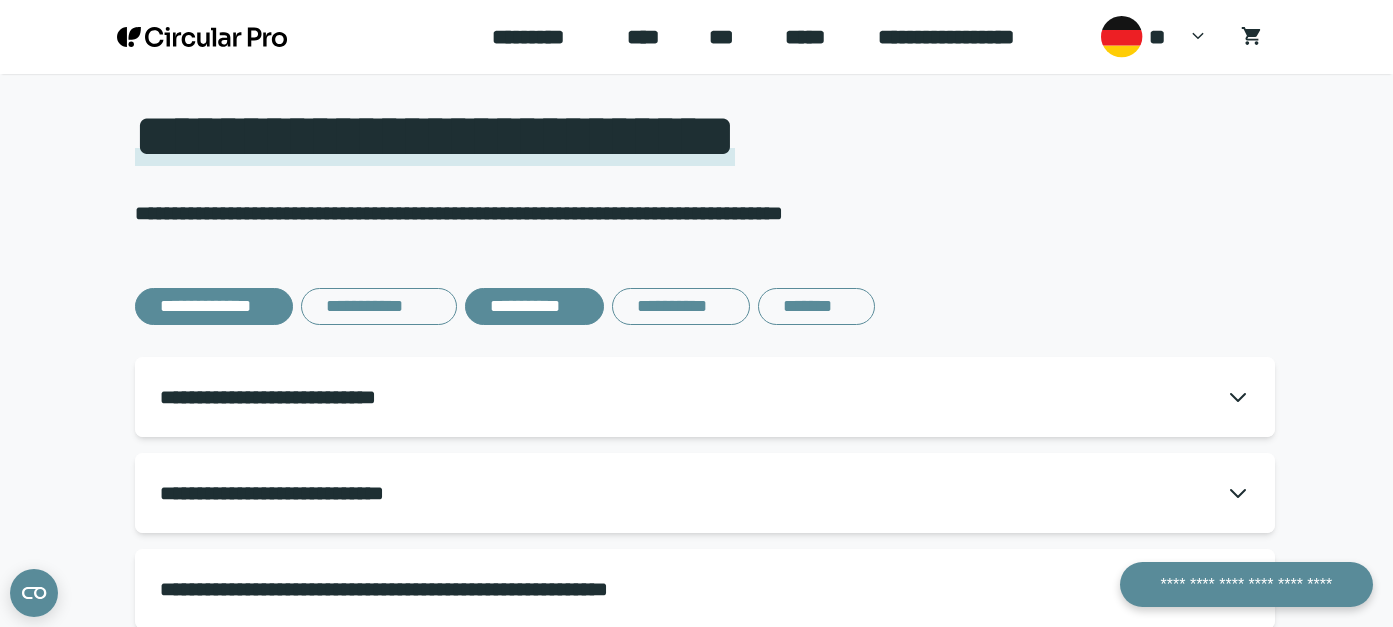 click on "**********" at bounding box center [534, 306] 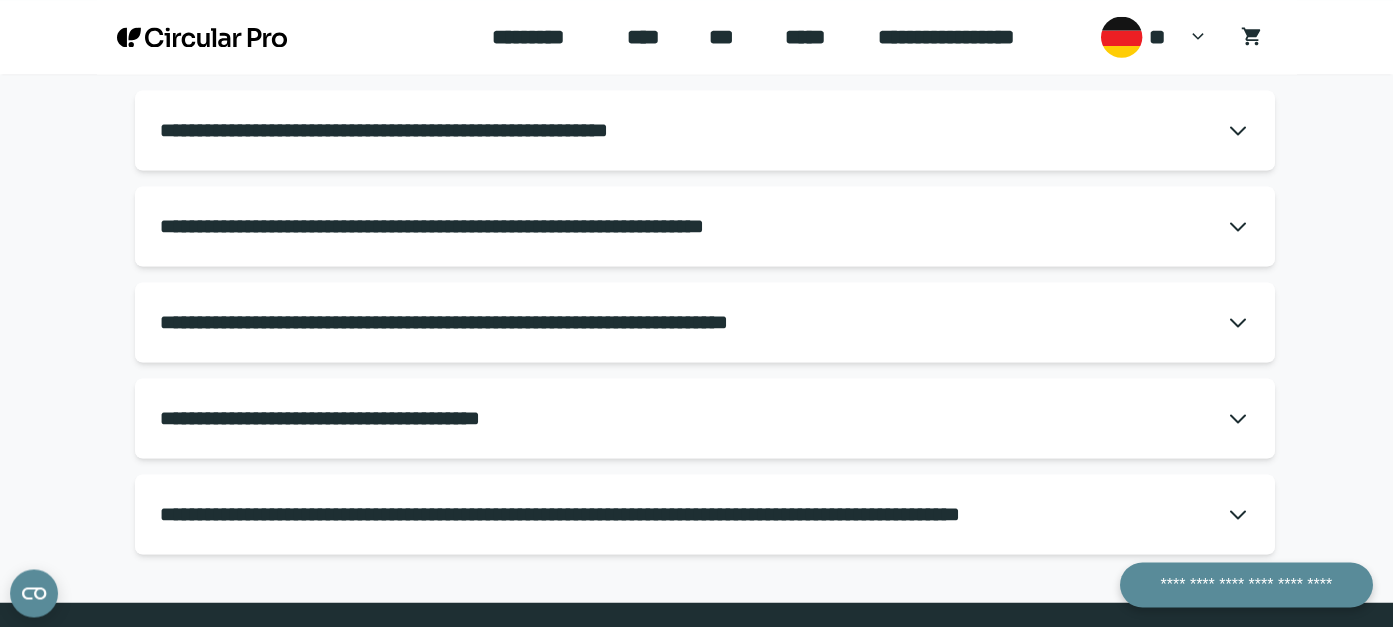 scroll, scrollTop: 39, scrollLeft: 0, axis: vertical 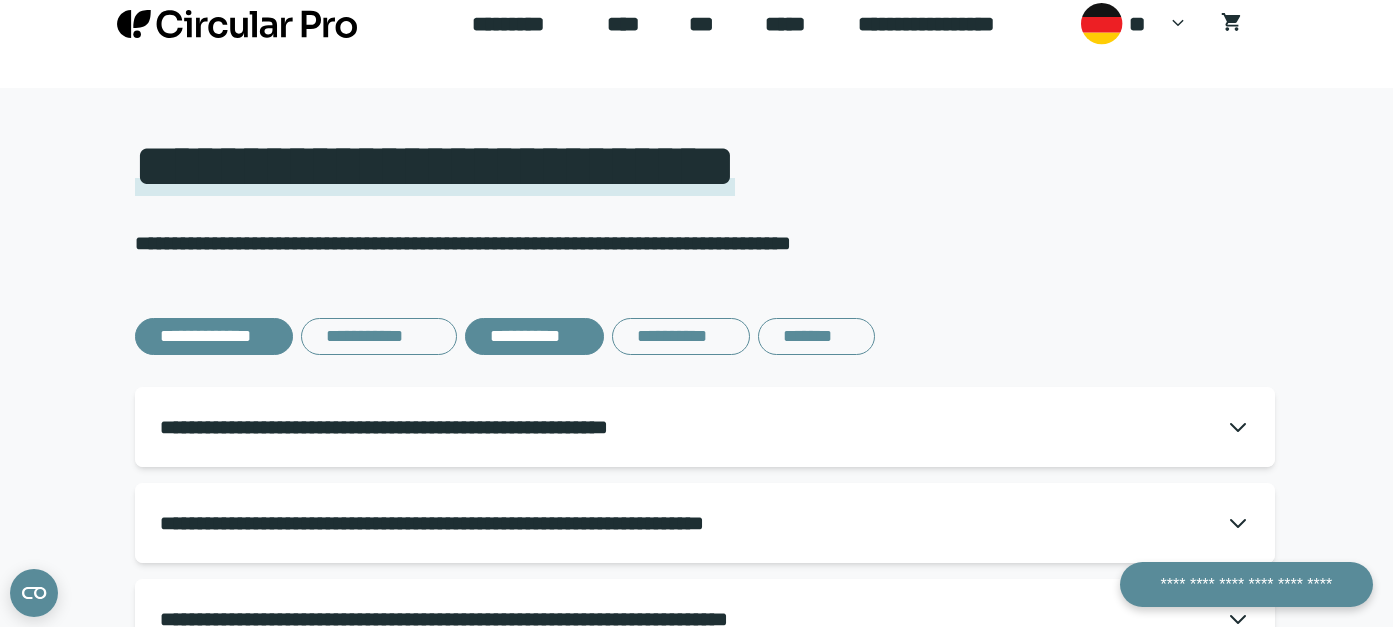 click on "**********" at bounding box center (214, 336) 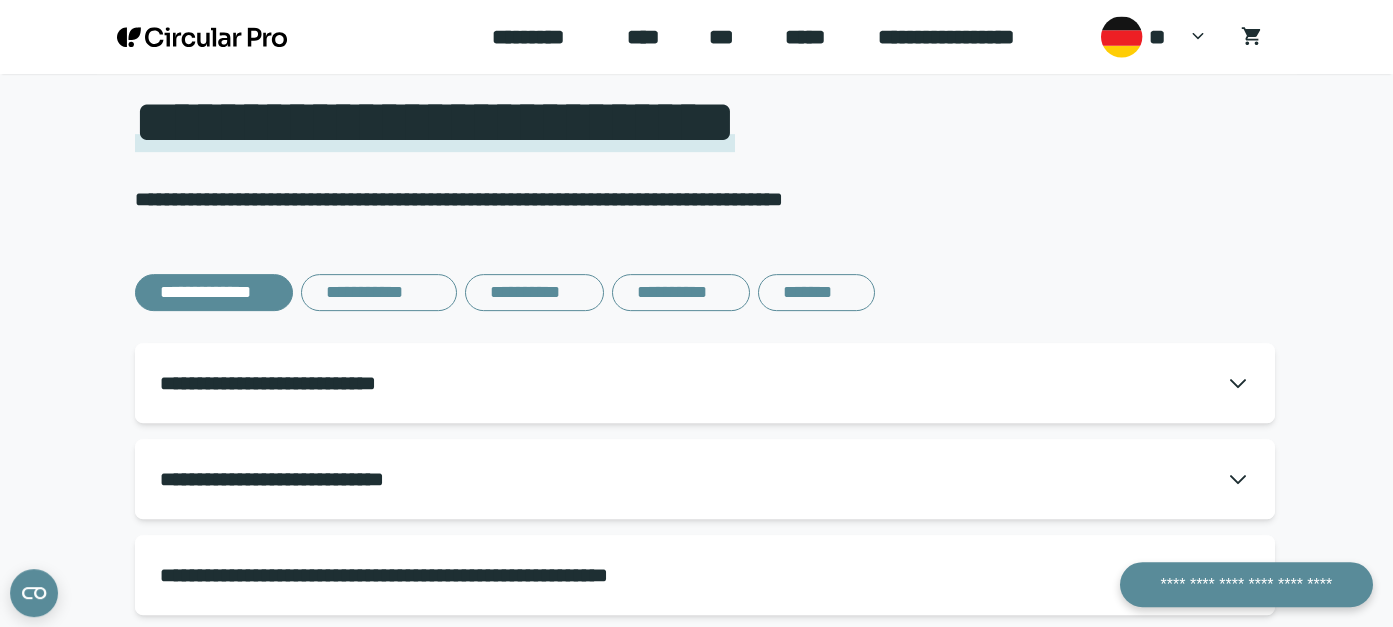 scroll, scrollTop: 5, scrollLeft: 0, axis: vertical 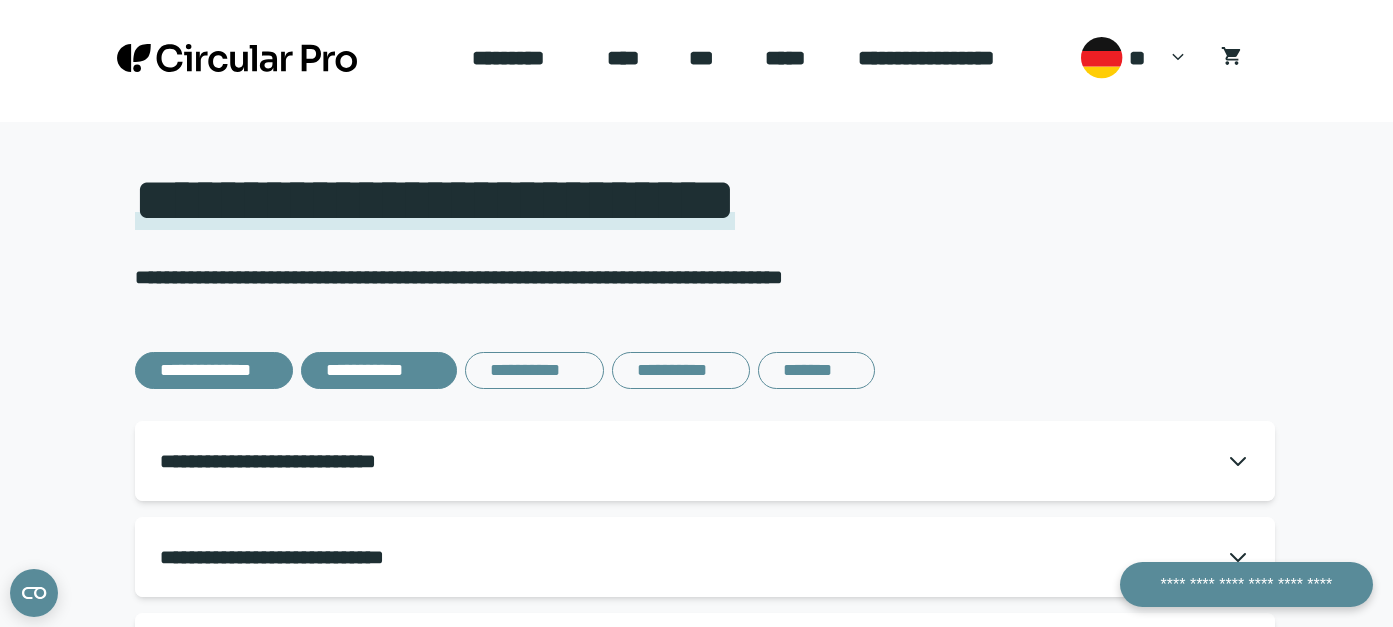 click on "**********" at bounding box center [378, 370] 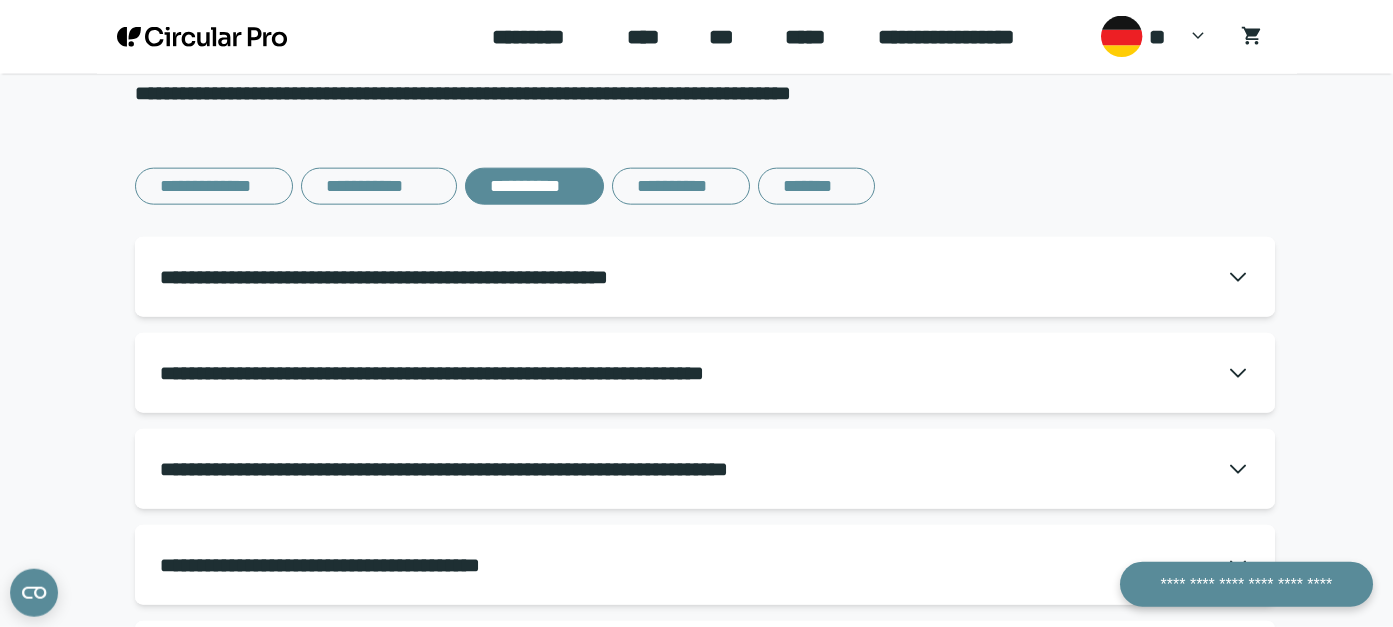 scroll, scrollTop: 212, scrollLeft: 0, axis: vertical 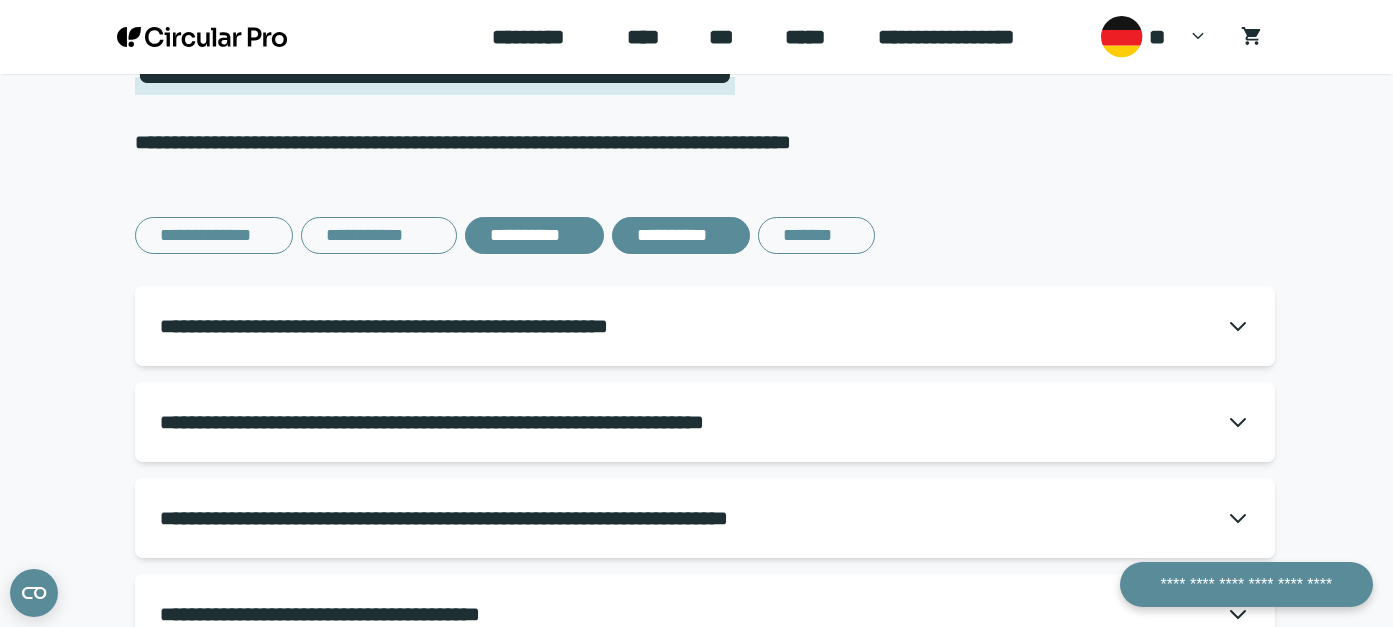 click on "**********" at bounding box center [681, 235] 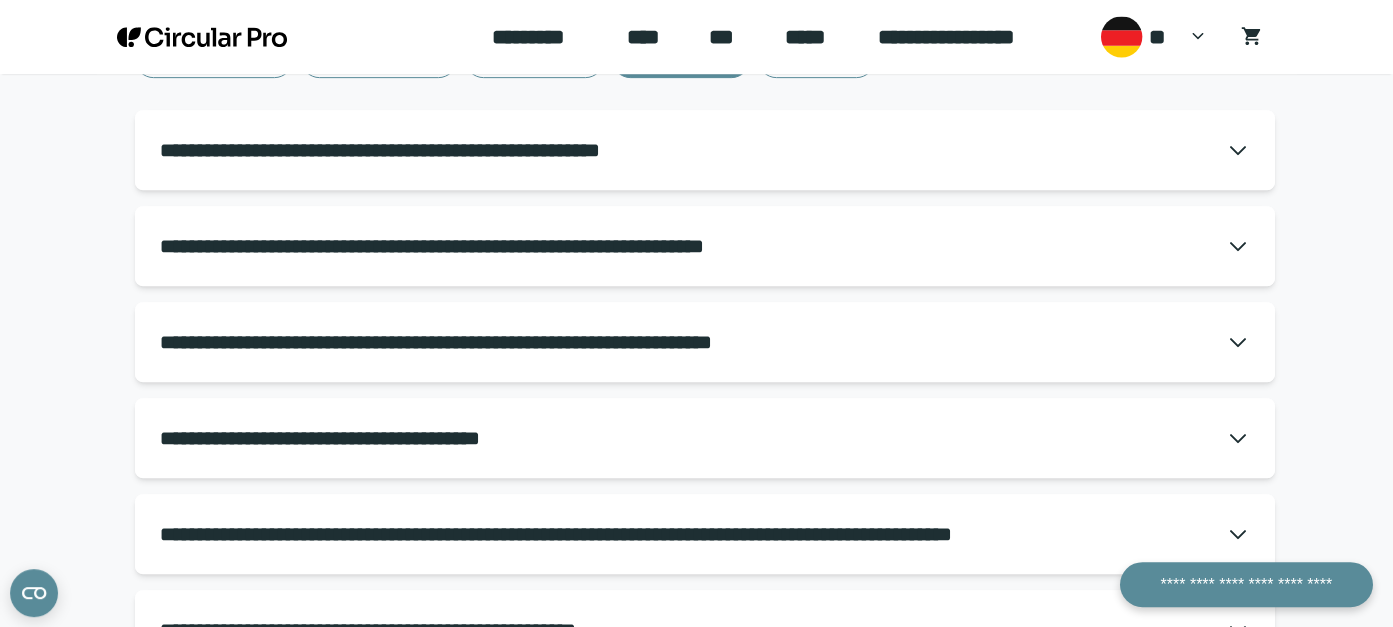 scroll, scrollTop: 346, scrollLeft: 0, axis: vertical 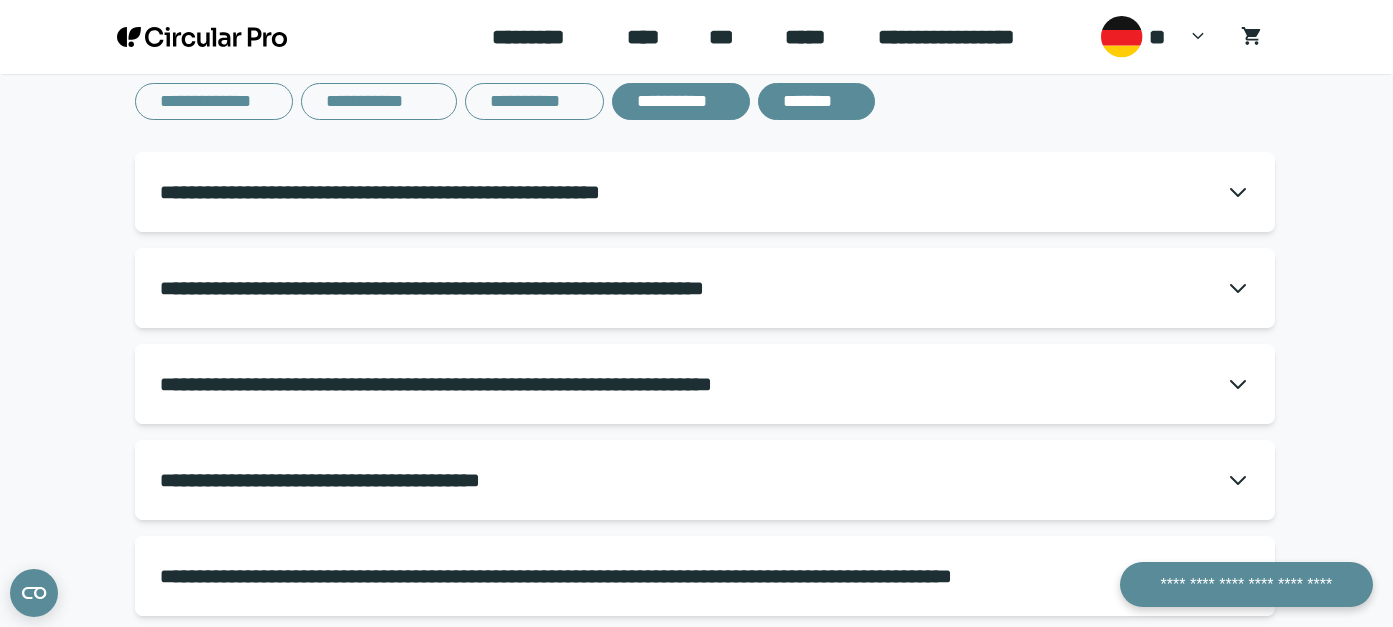 click on "*******" at bounding box center (817, 101) 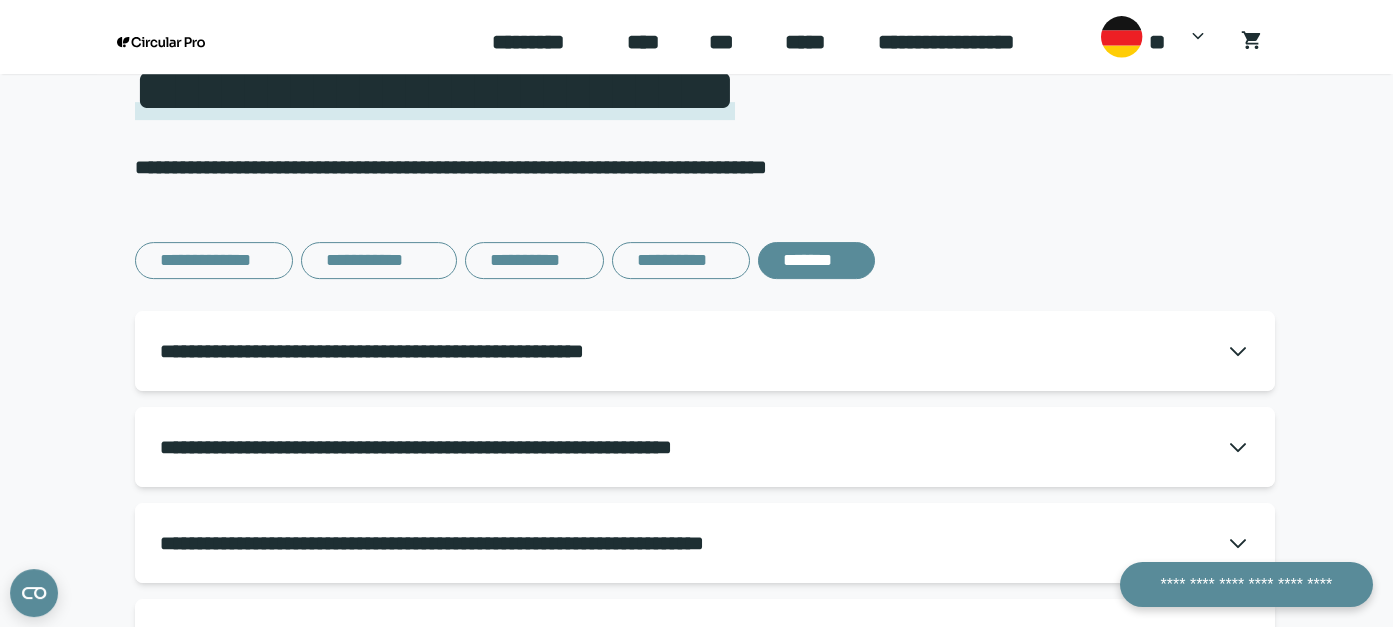 scroll, scrollTop: 206, scrollLeft: 0, axis: vertical 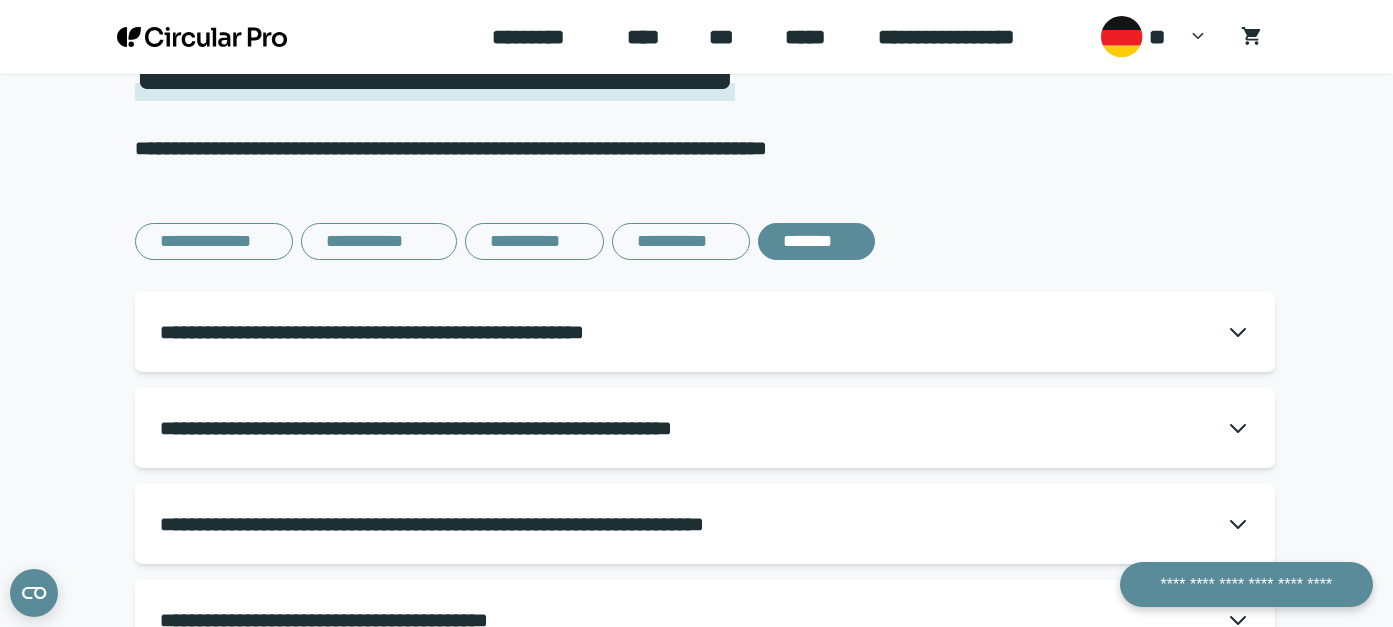 click on "**********" at bounding box center (439, 332) 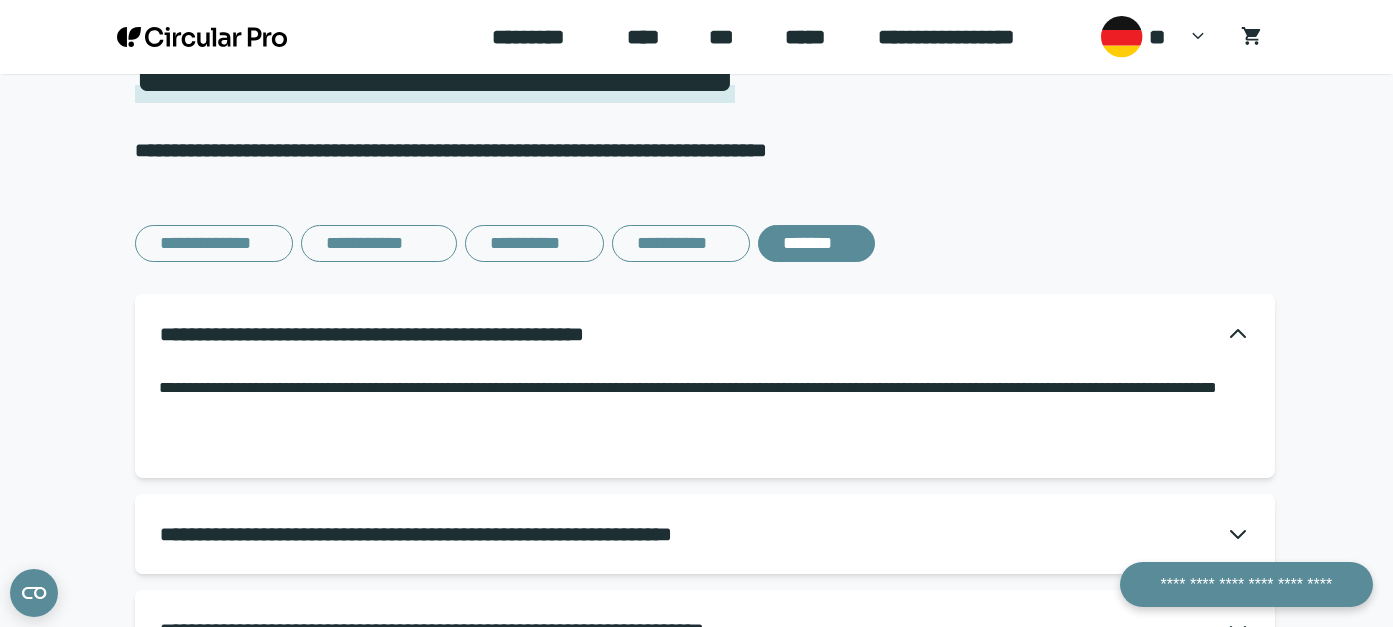 scroll, scrollTop: 306, scrollLeft: 0, axis: vertical 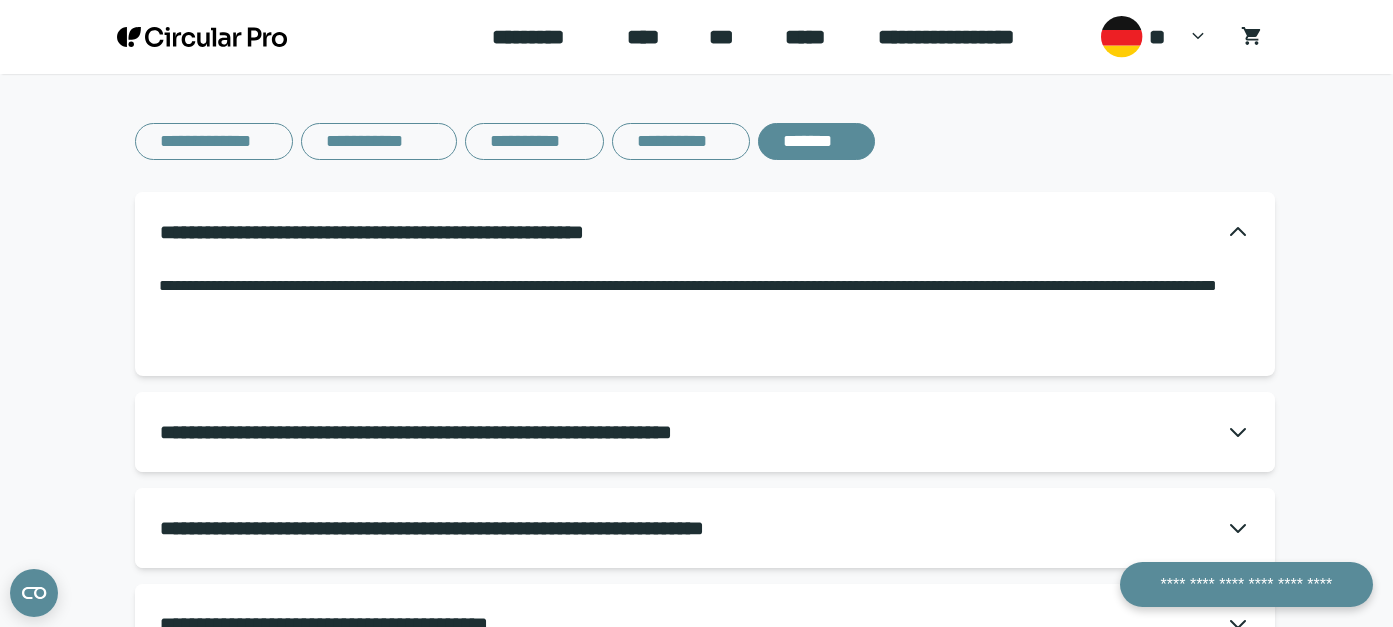 click on "**********" at bounding box center (503, 432) 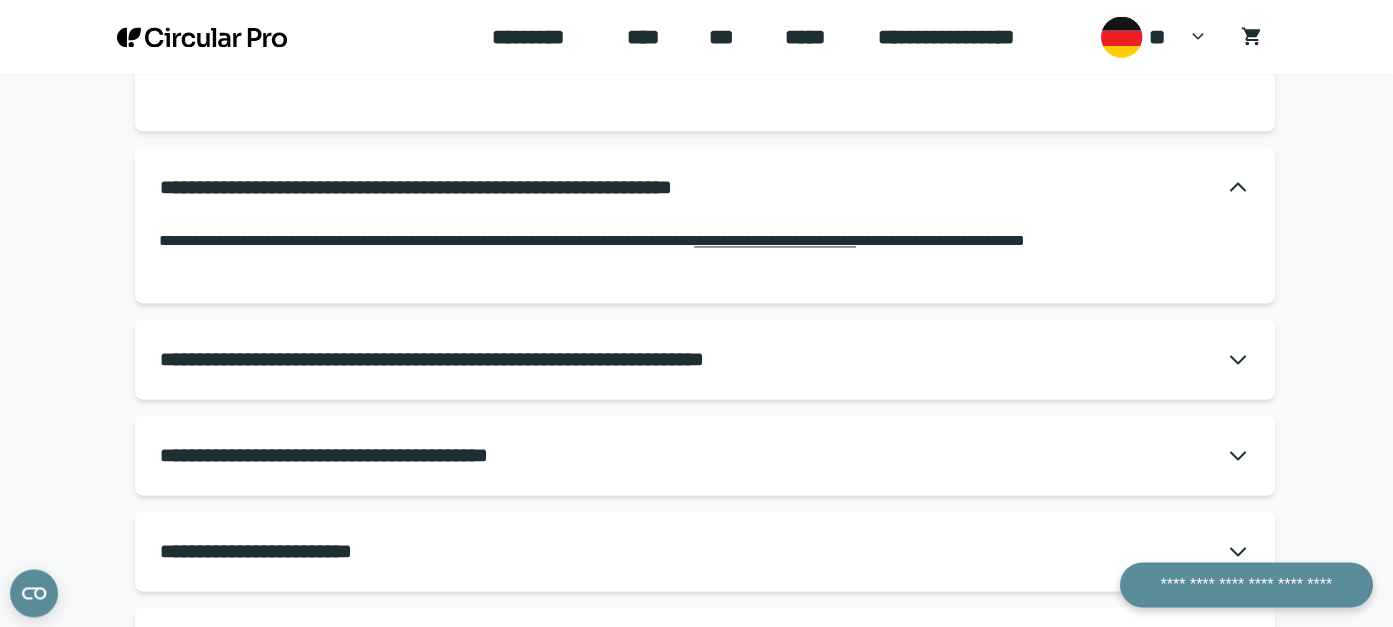 scroll, scrollTop: 612, scrollLeft: 0, axis: vertical 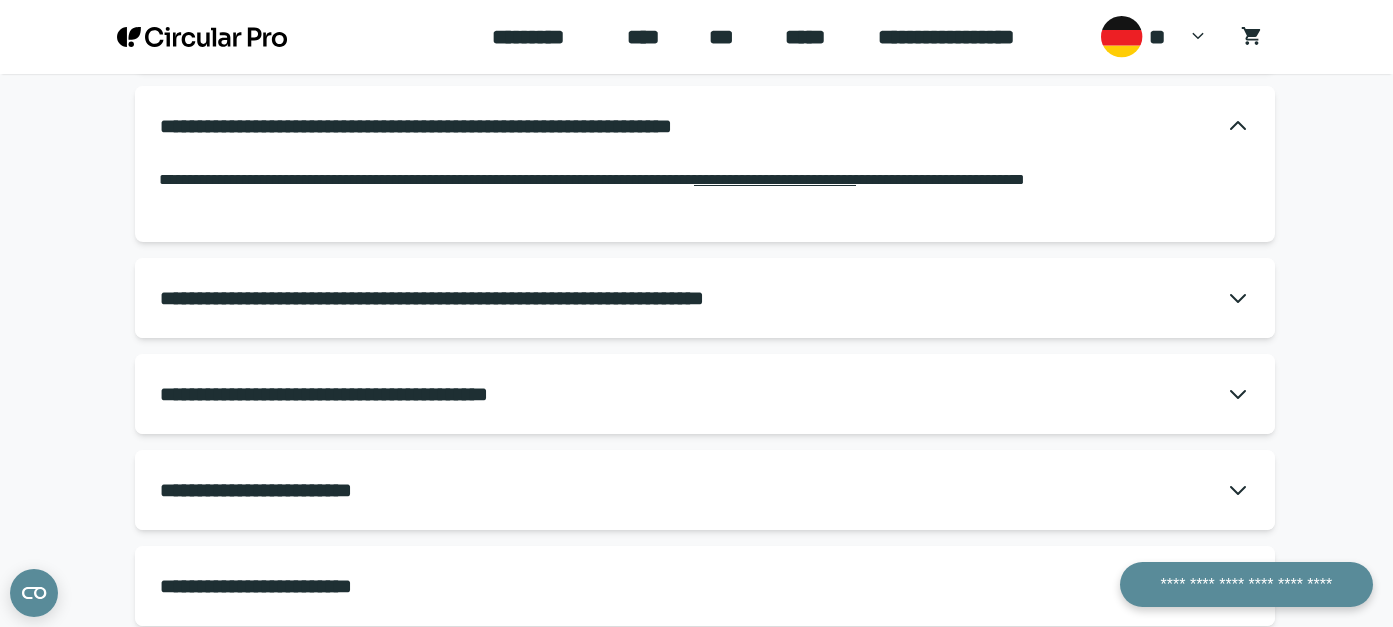 click on "**********" at bounding box center [522, 298] 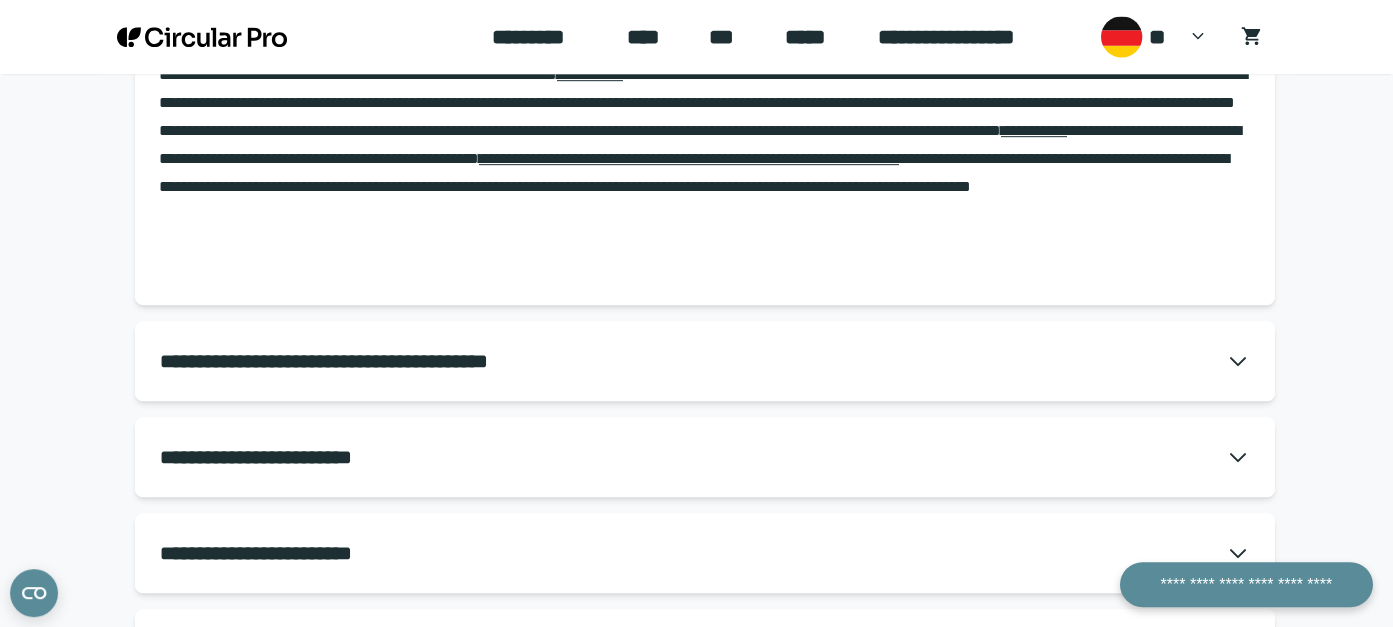 scroll, scrollTop: 918, scrollLeft: 0, axis: vertical 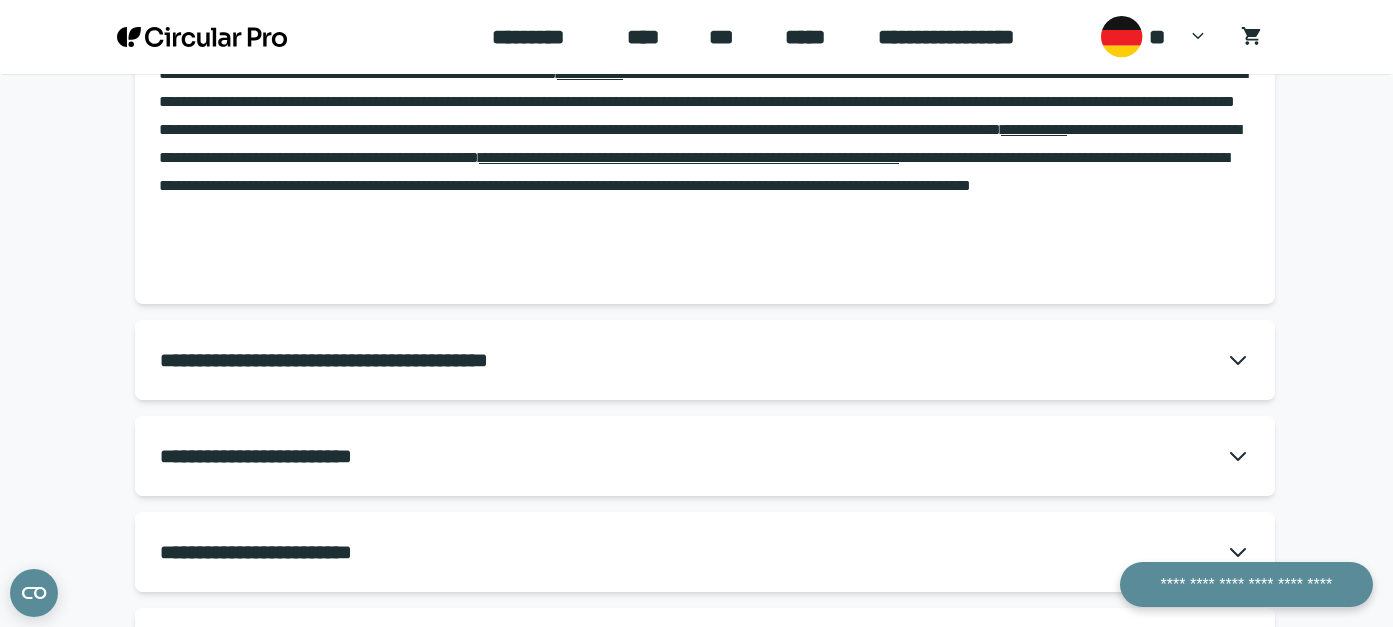 click on "**********" at bounding box center [387, 360] 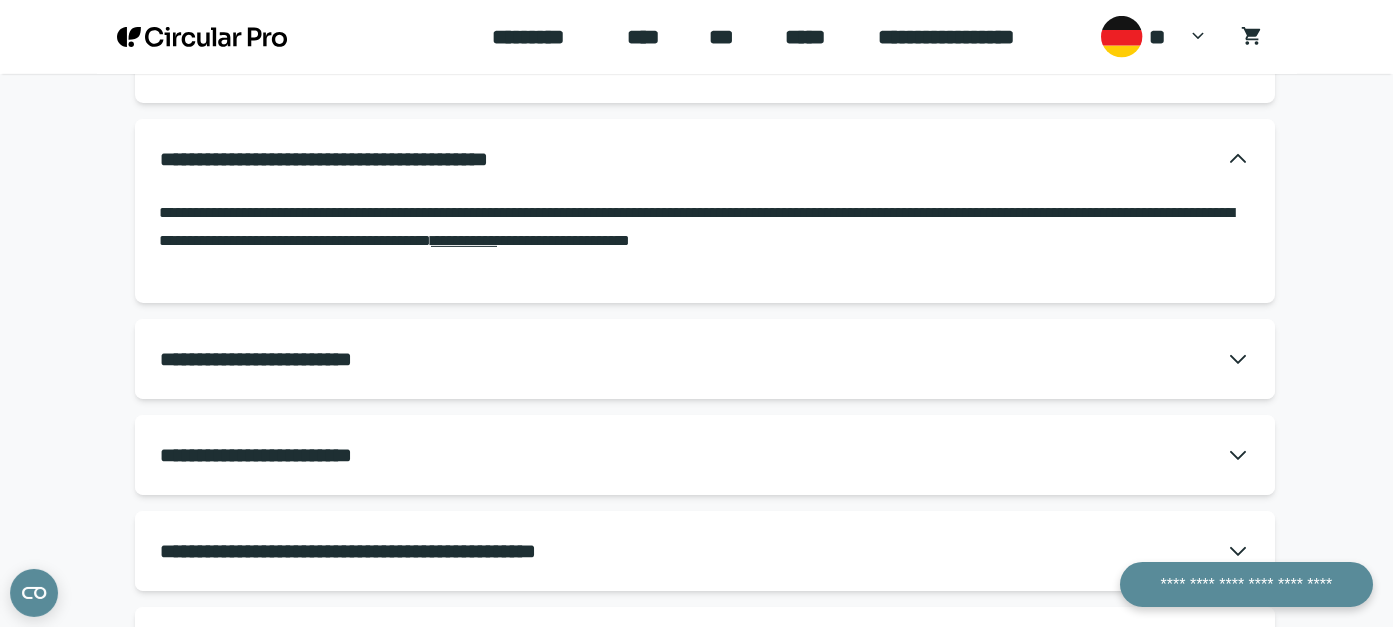 scroll, scrollTop: 1122, scrollLeft: 0, axis: vertical 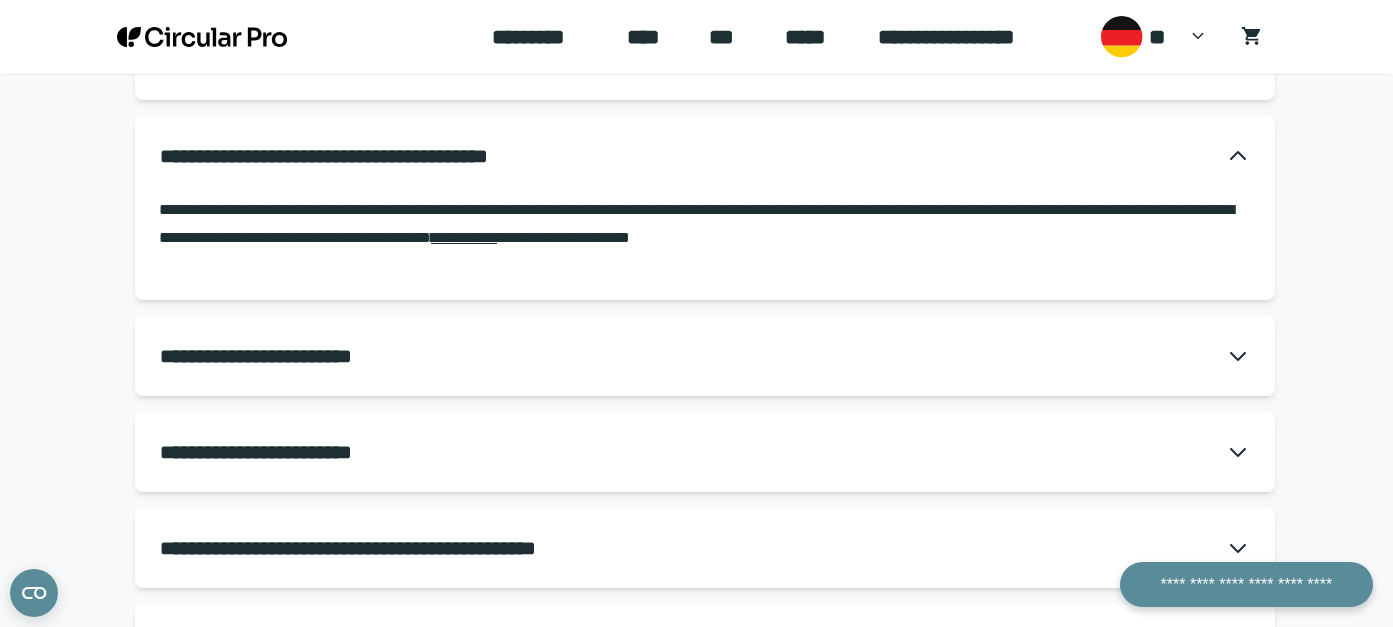 click on "**********" at bounding box center [297, 356] 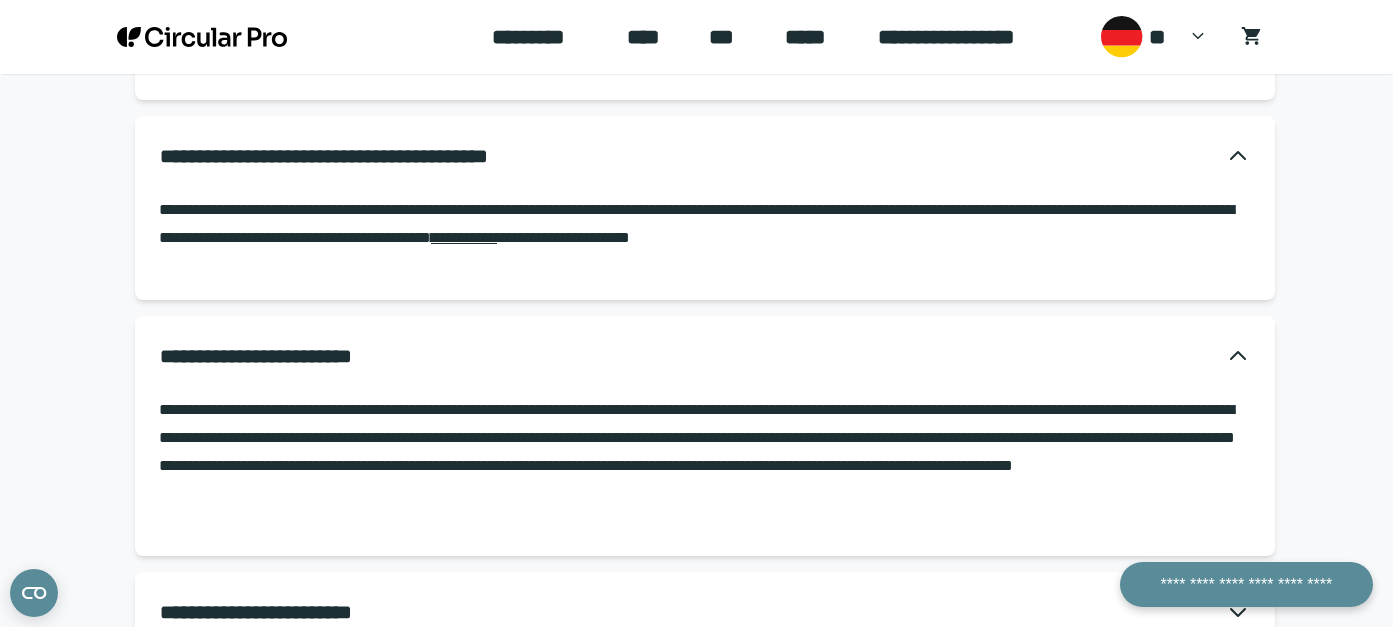 scroll, scrollTop: 1326, scrollLeft: 0, axis: vertical 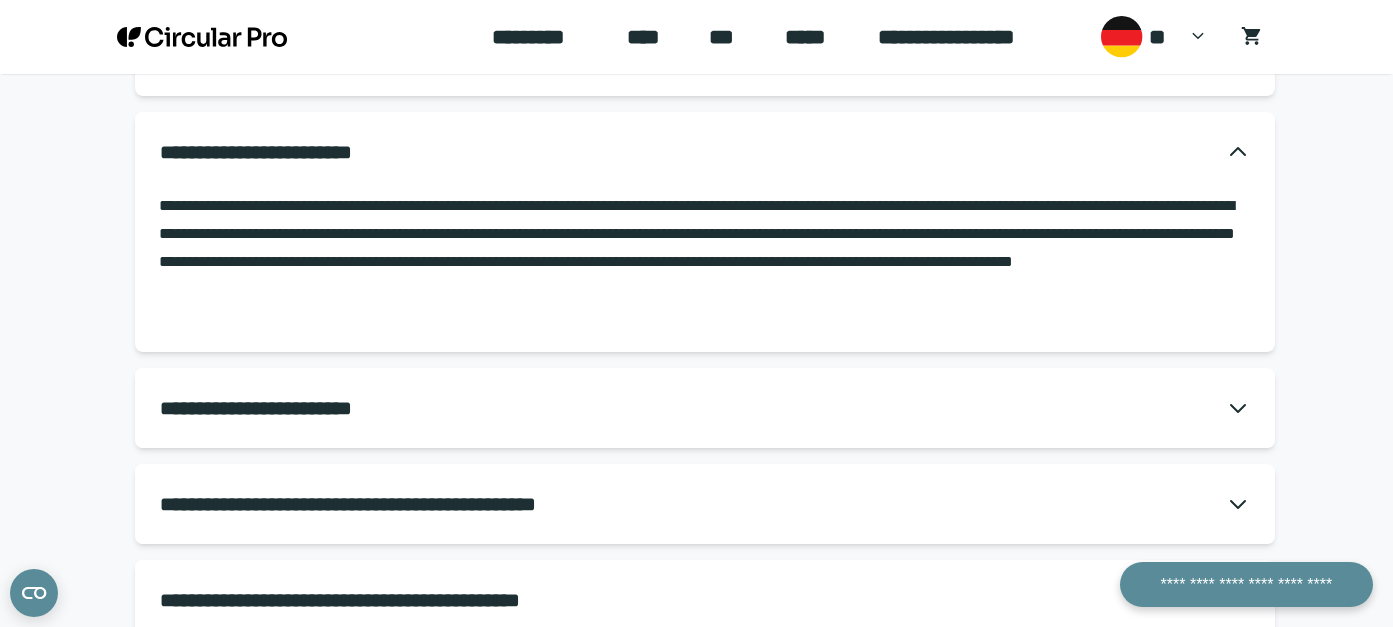 click on "**********" at bounding box center [297, 408] 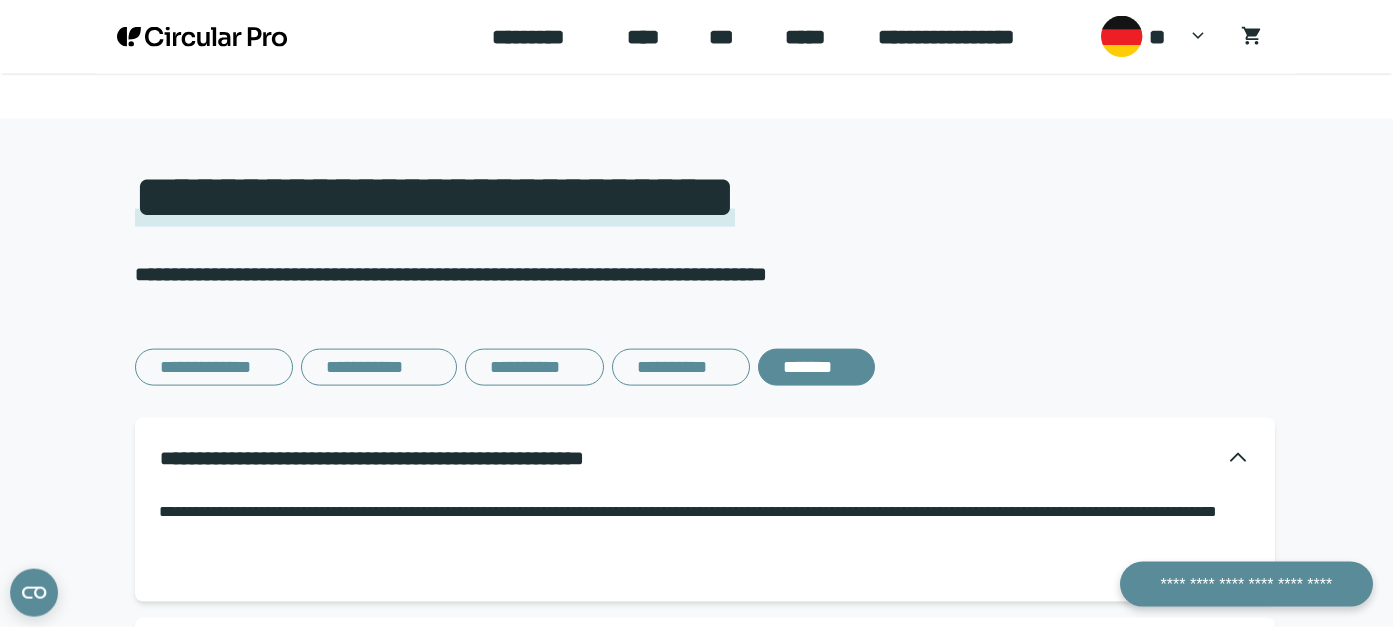 scroll, scrollTop: 0, scrollLeft: 0, axis: both 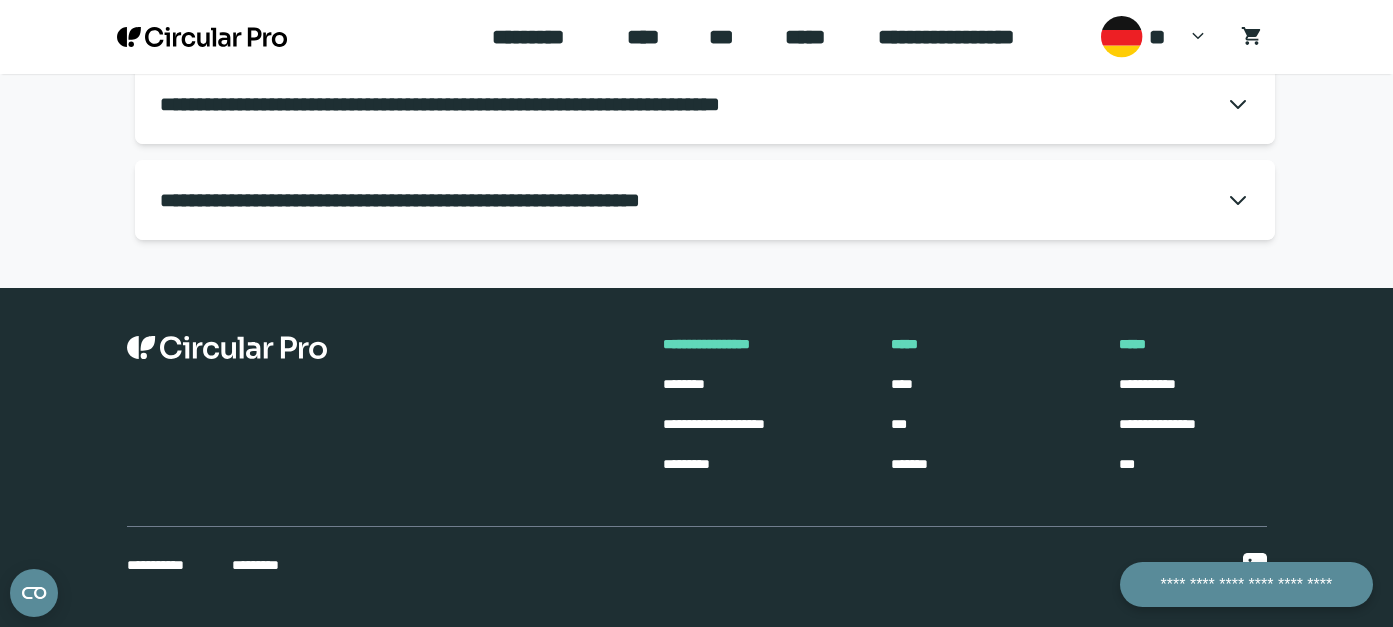click on "*********" at bounding box center (255, 565) 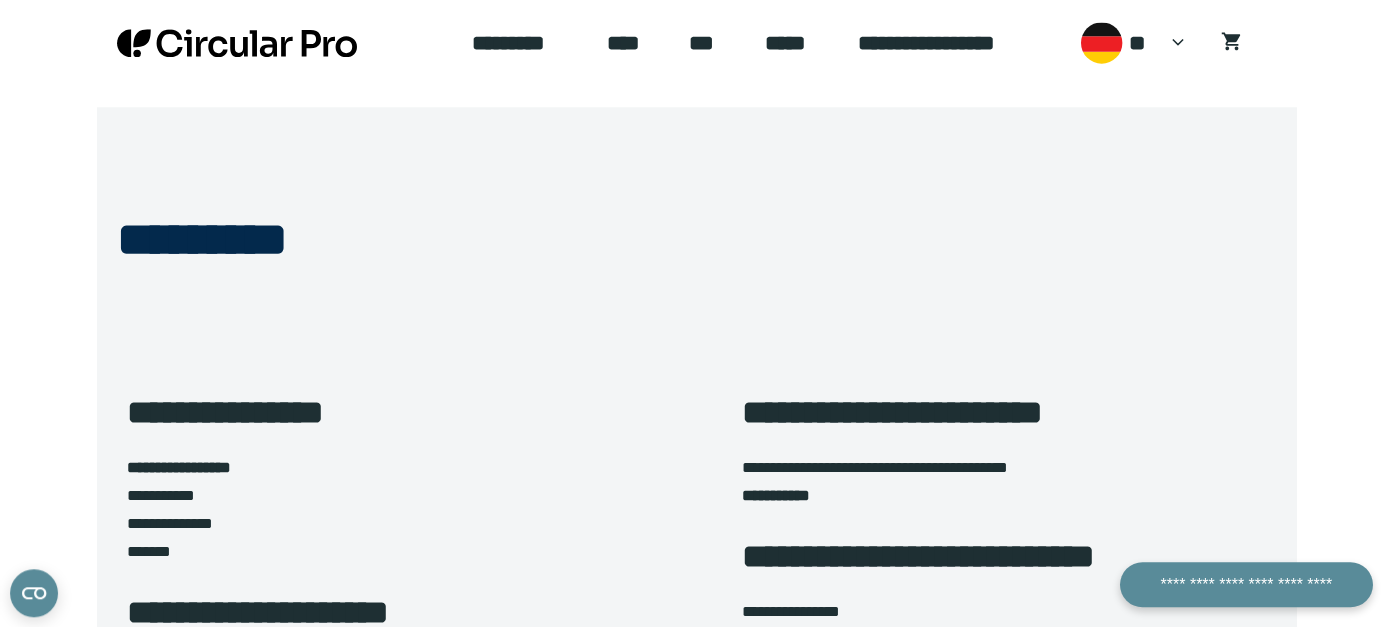 scroll, scrollTop: 0, scrollLeft: 0, axis: both 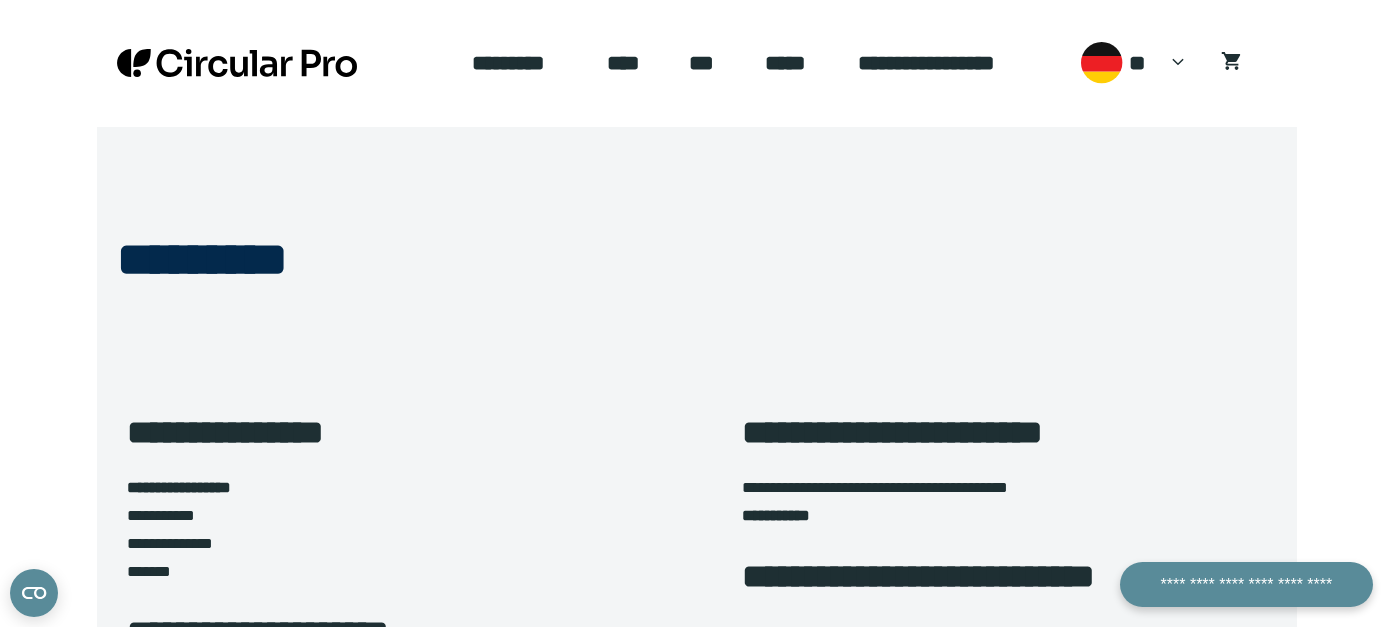 click on "*****" at bounding box center (795, 63) 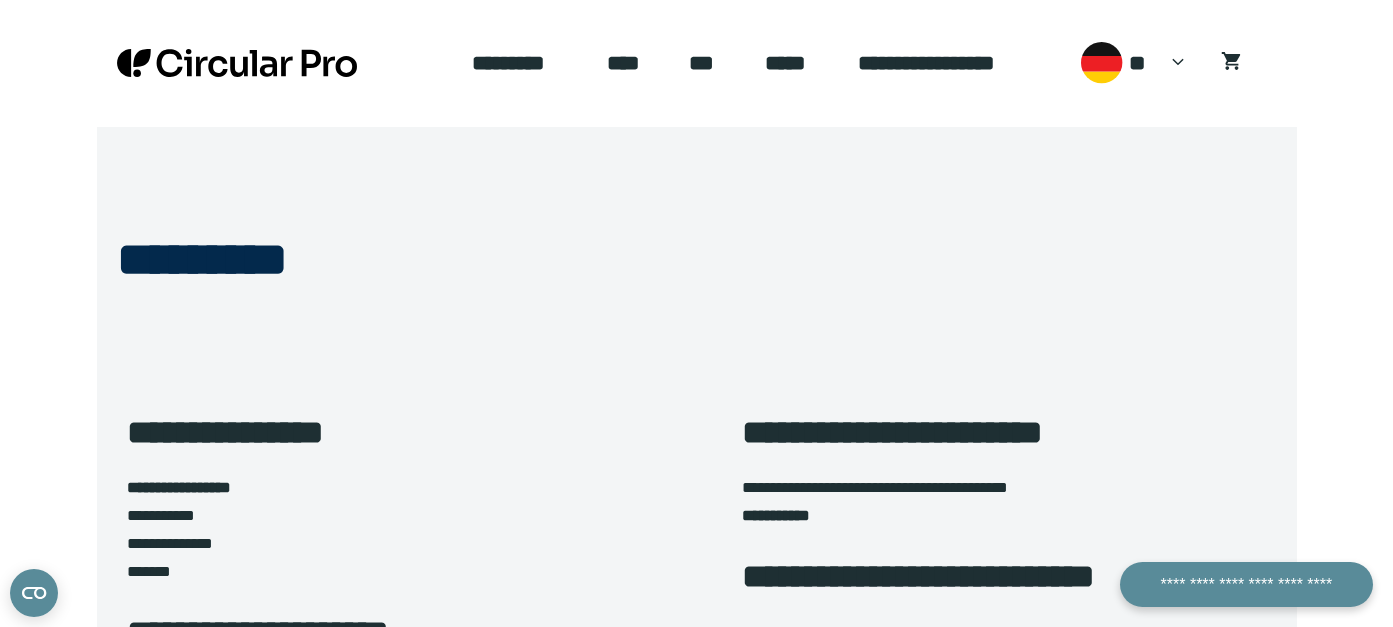 scroll, scrollTop: 0, scrollLeft: 0, axis: both 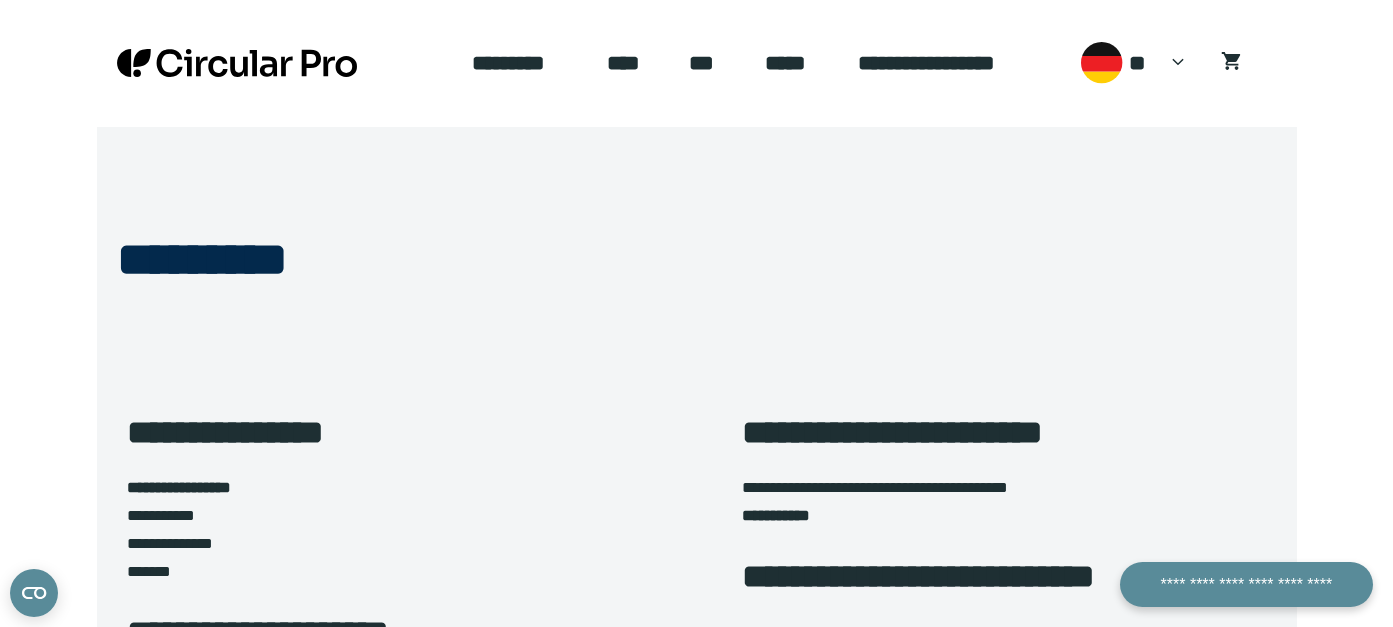click on "***" at bounding box center (711, 63) 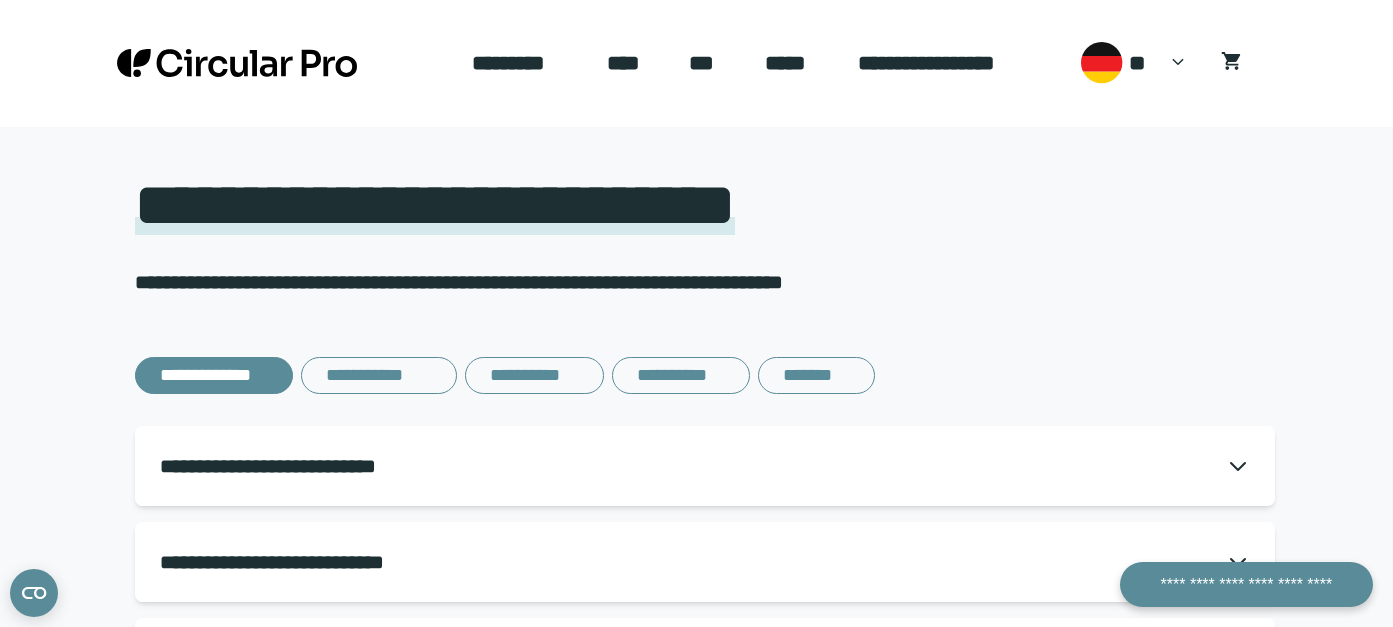scroll, scrollTop: 0, scrollLeft: 0, axis: both 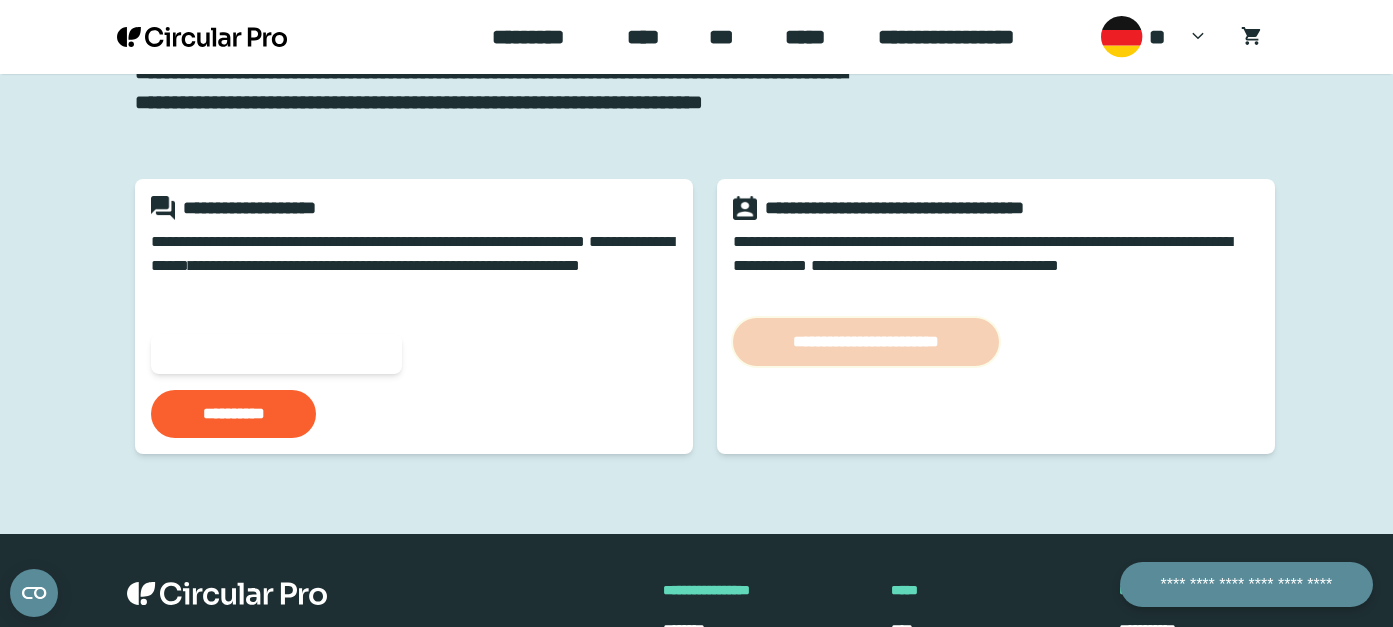 click on "**********" at bounding box center (866, 342) 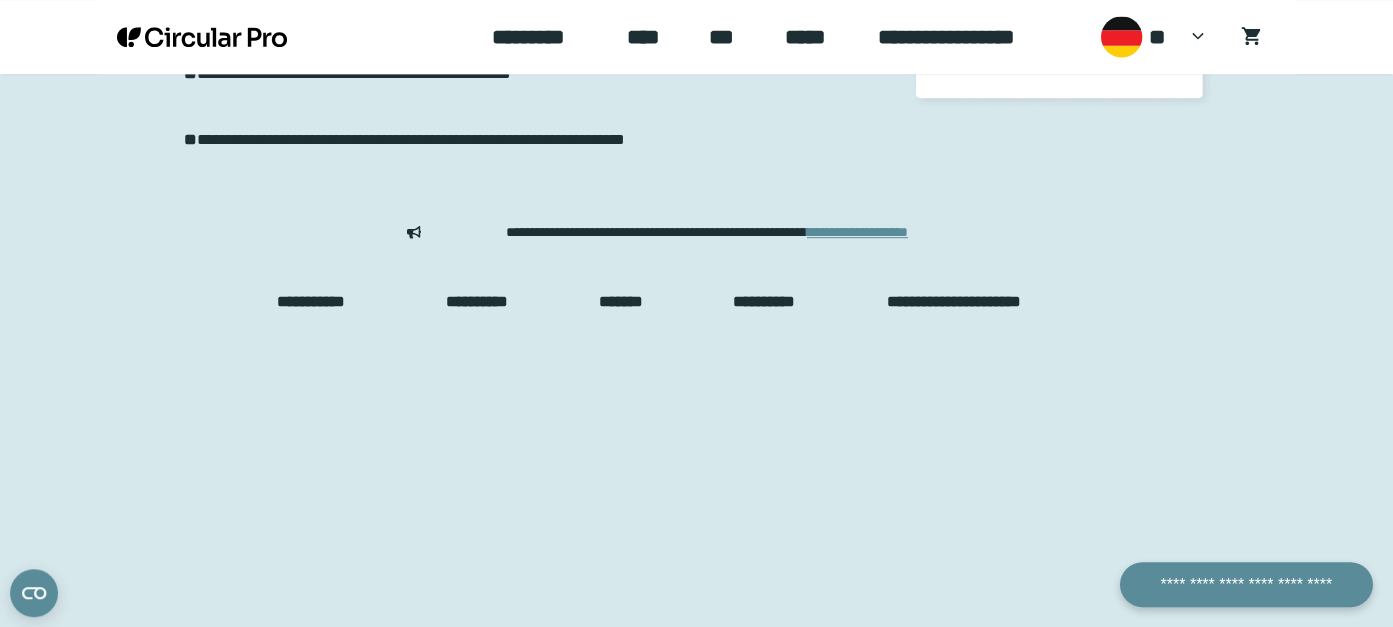 scroll, scrollTop: 543, scrollLeft: 0, axis: vertical 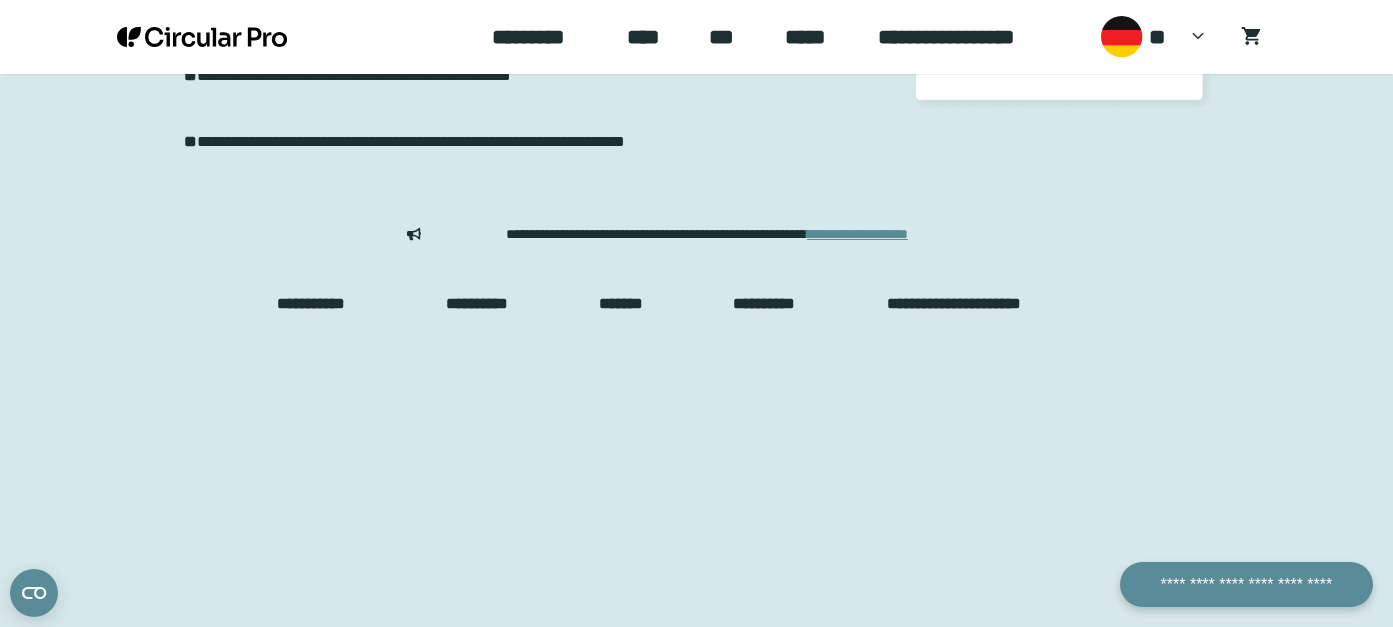 click on "**********" at bounding box center (974, 304) 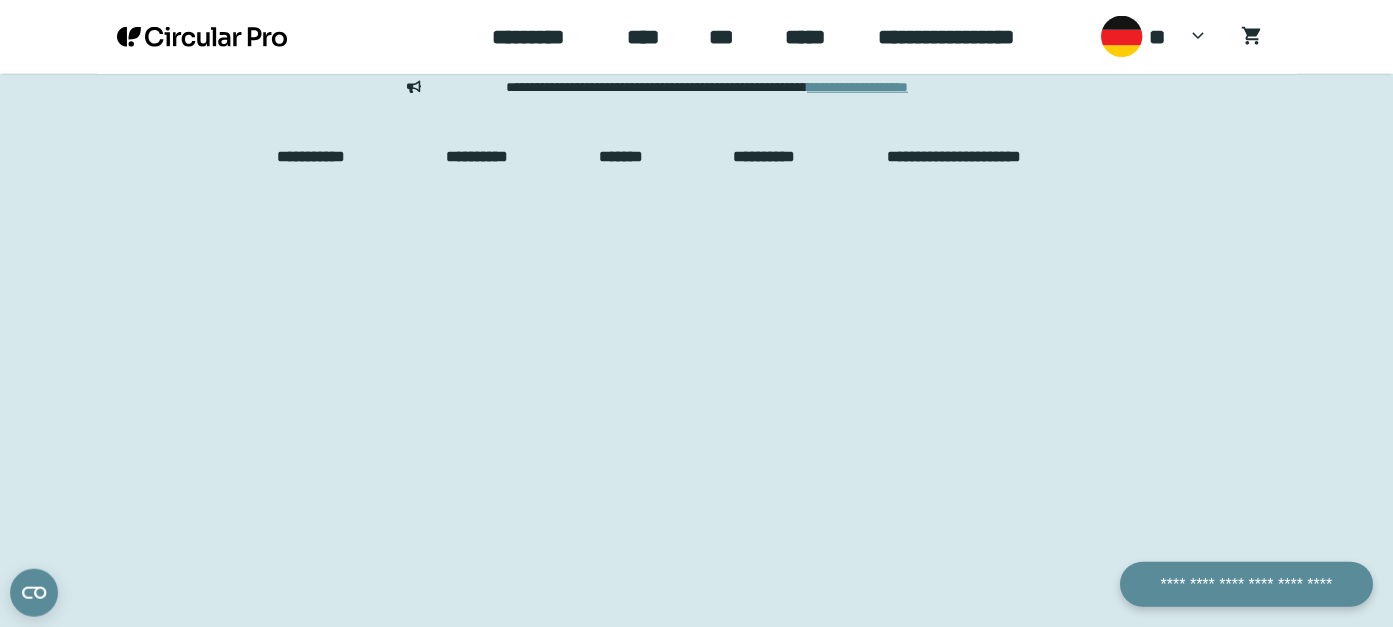 scroll, scrollTop: 714, scrollLeft: 0, axis: vertical 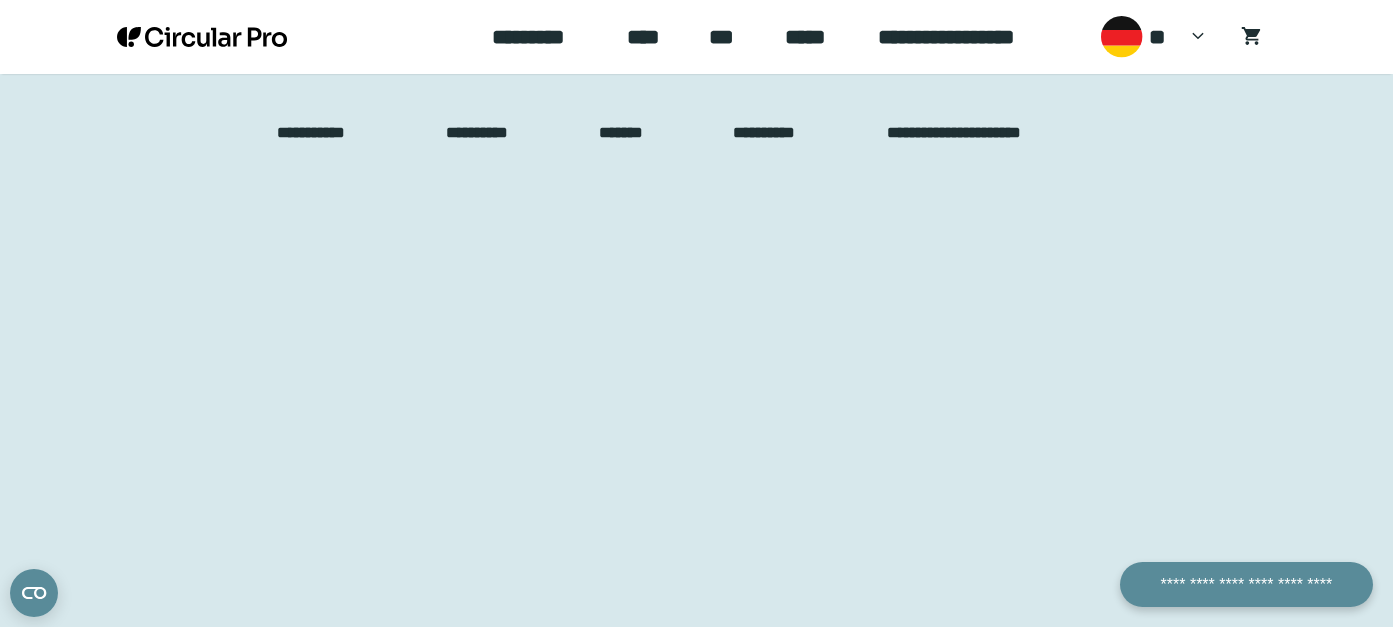 click on "**********" at bounding box center (487, 133) 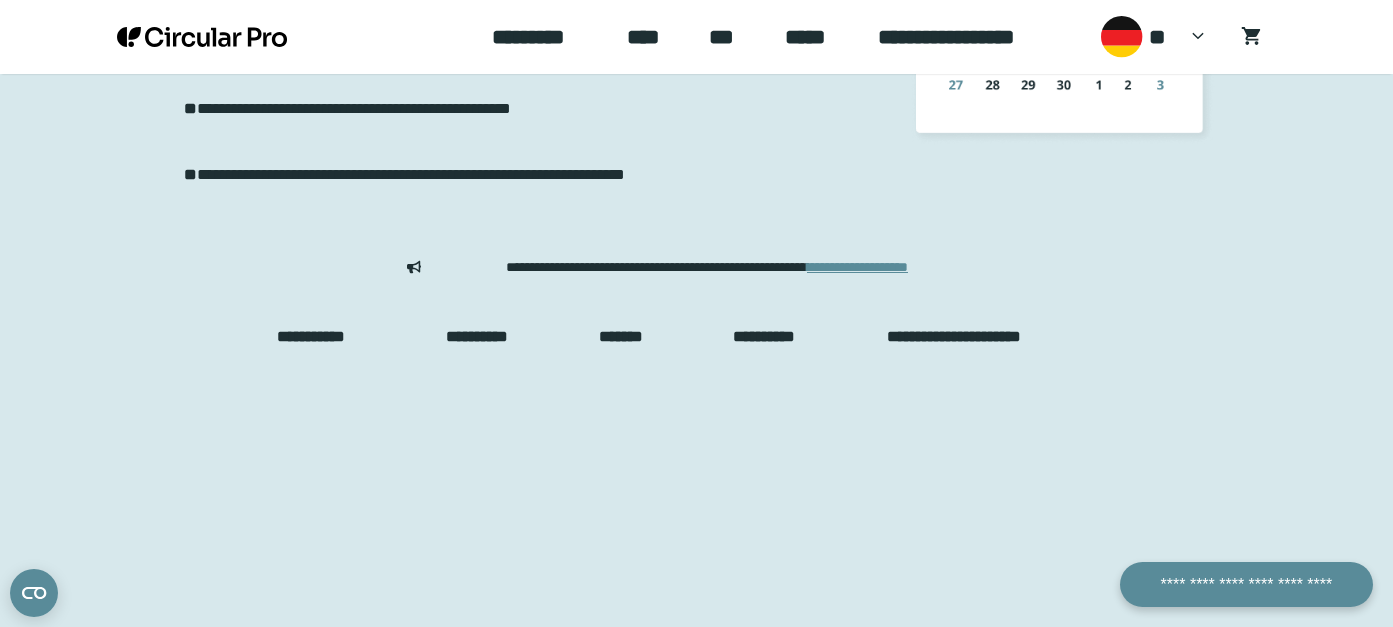 scroll, scrollTop: 918, scrollLeft: 0, axis: vertical 